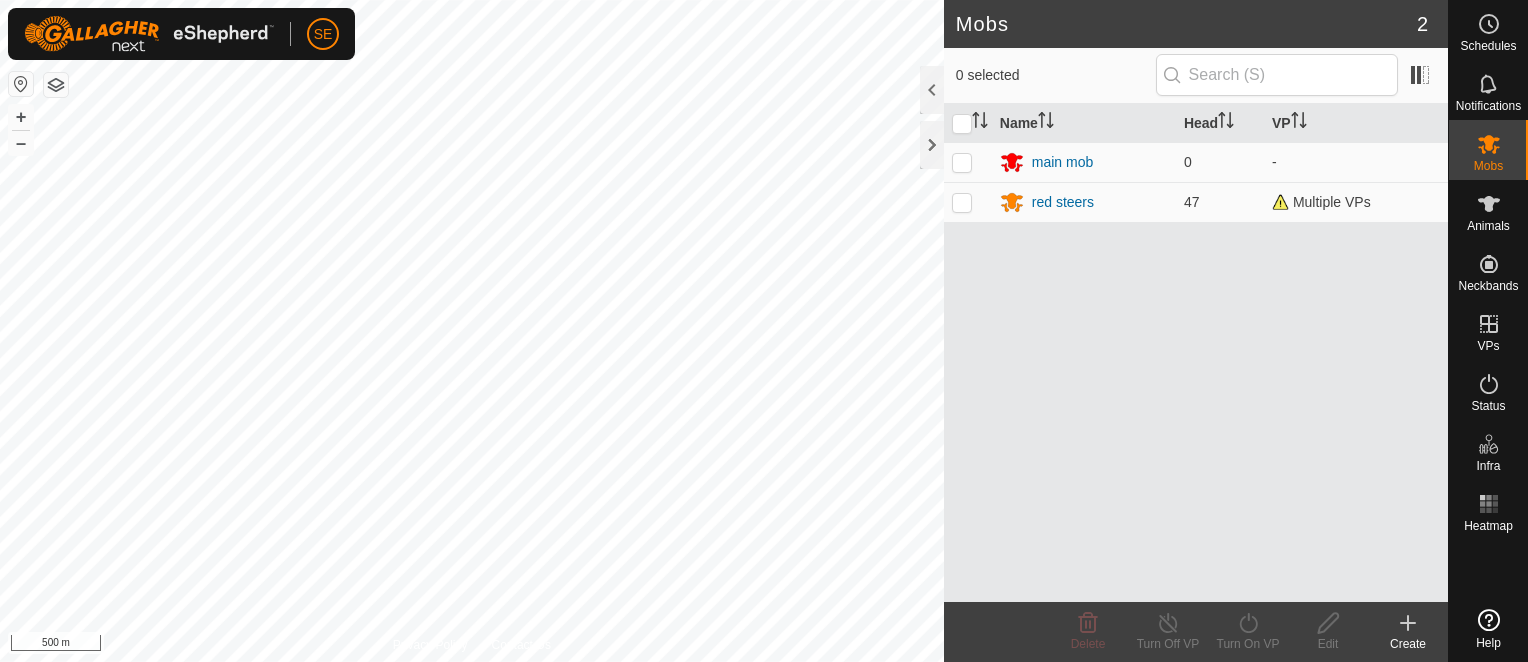 scroll, scrollTop: 0, scrollLeft: 0, axis: both 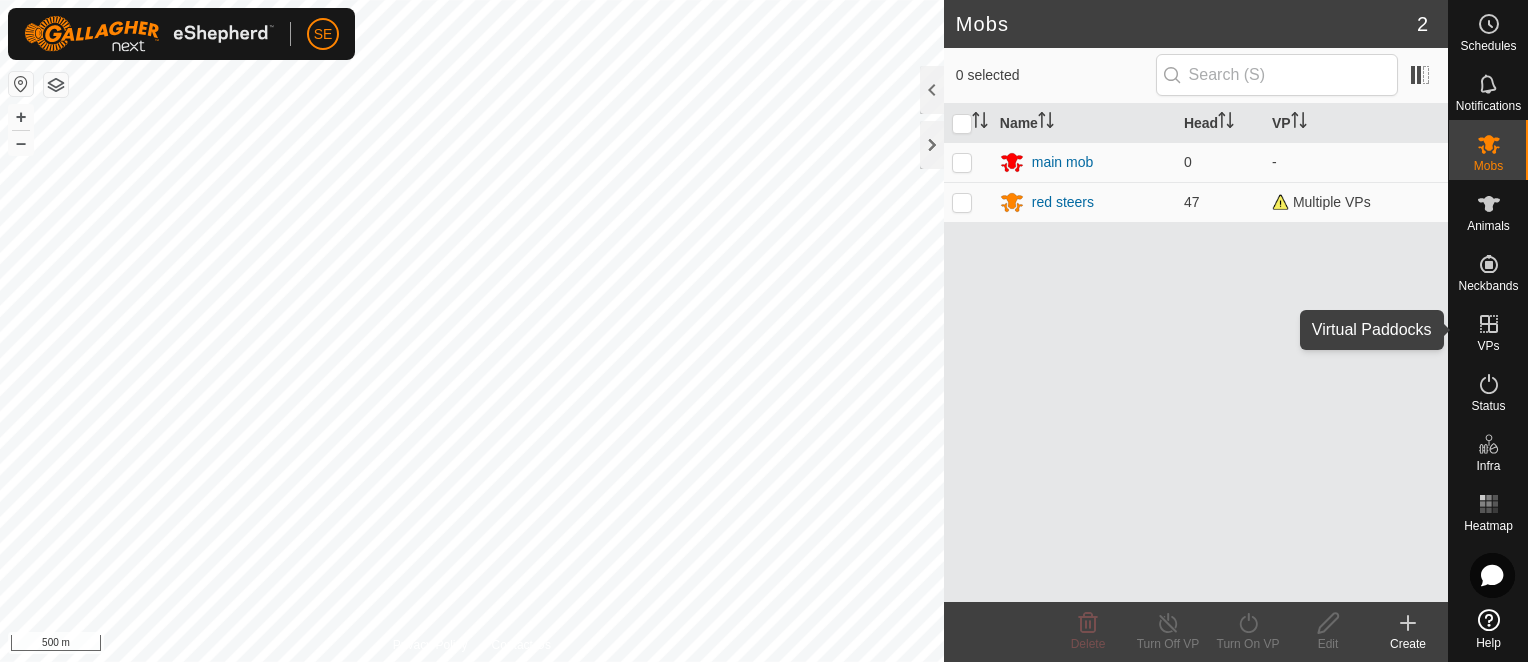 click at bounding box center [1489, 324] 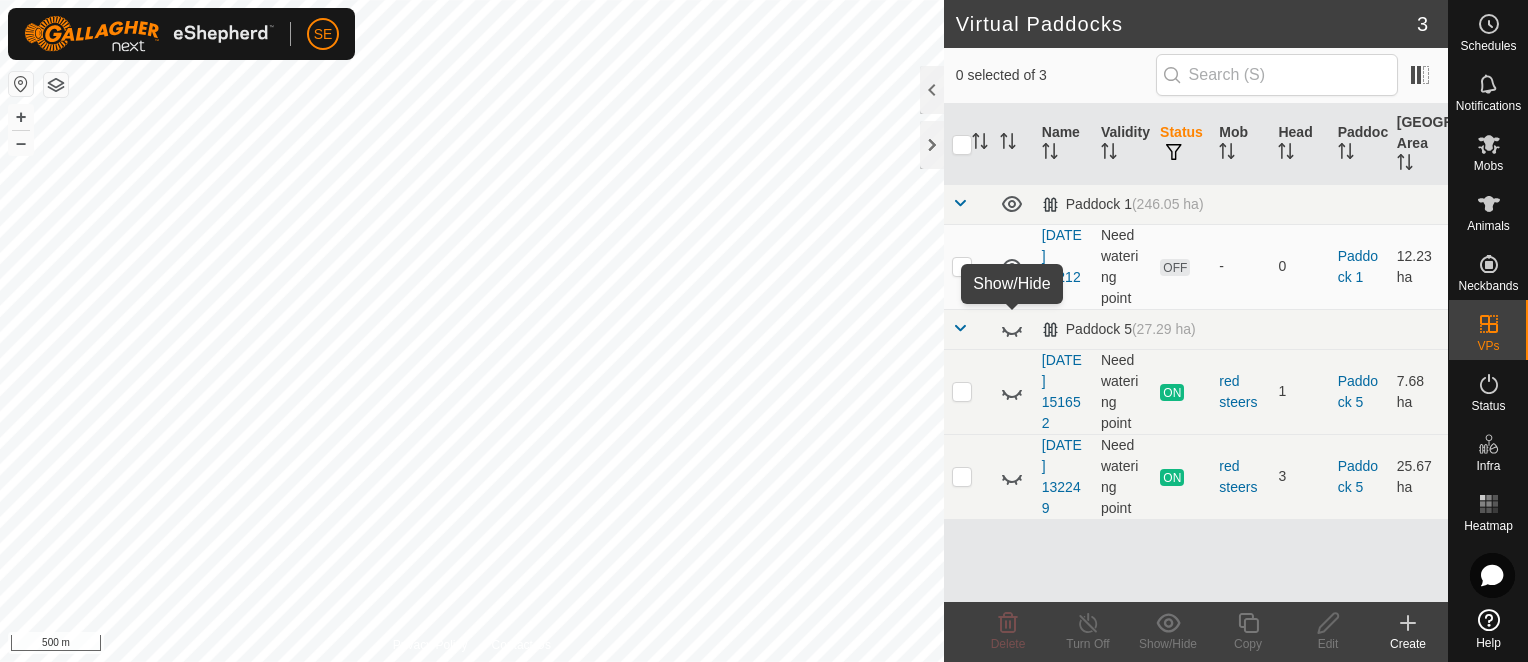 click 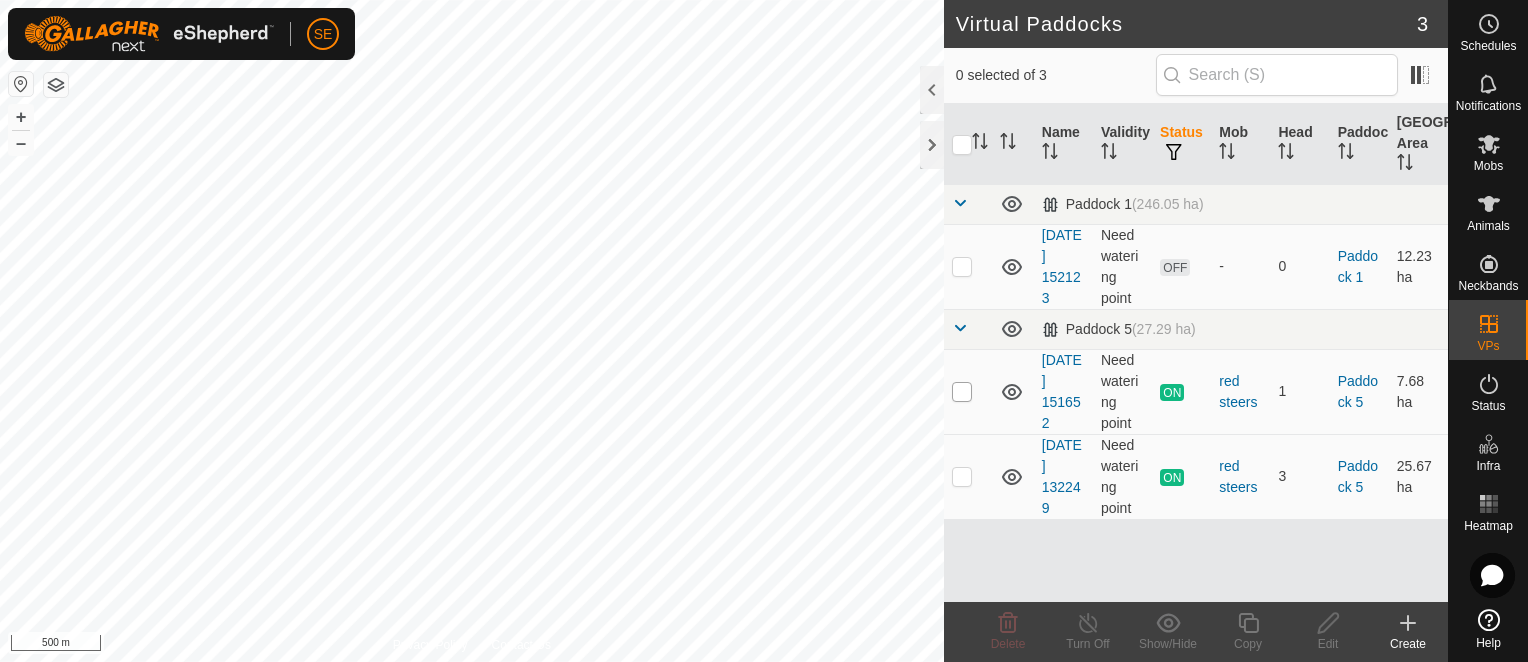 click at bounding box center [962, 392] 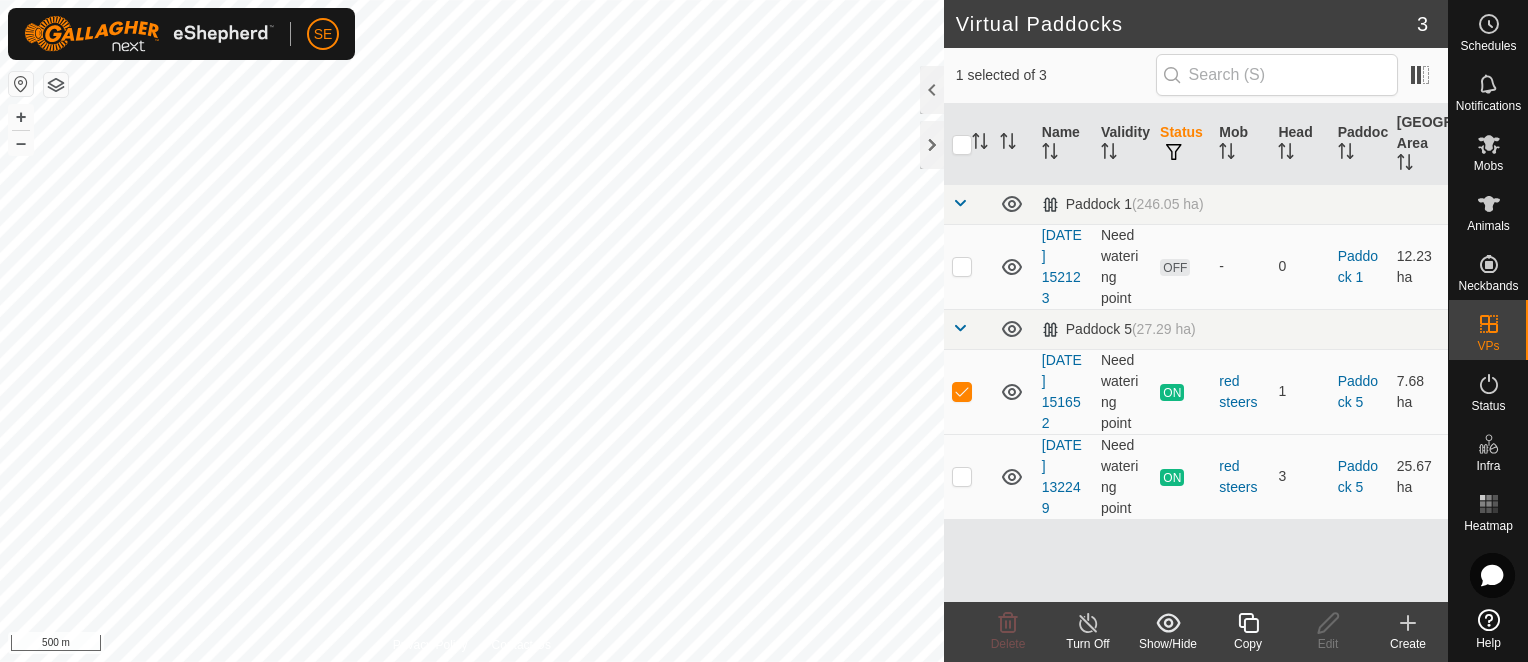 click on "Turn Off" 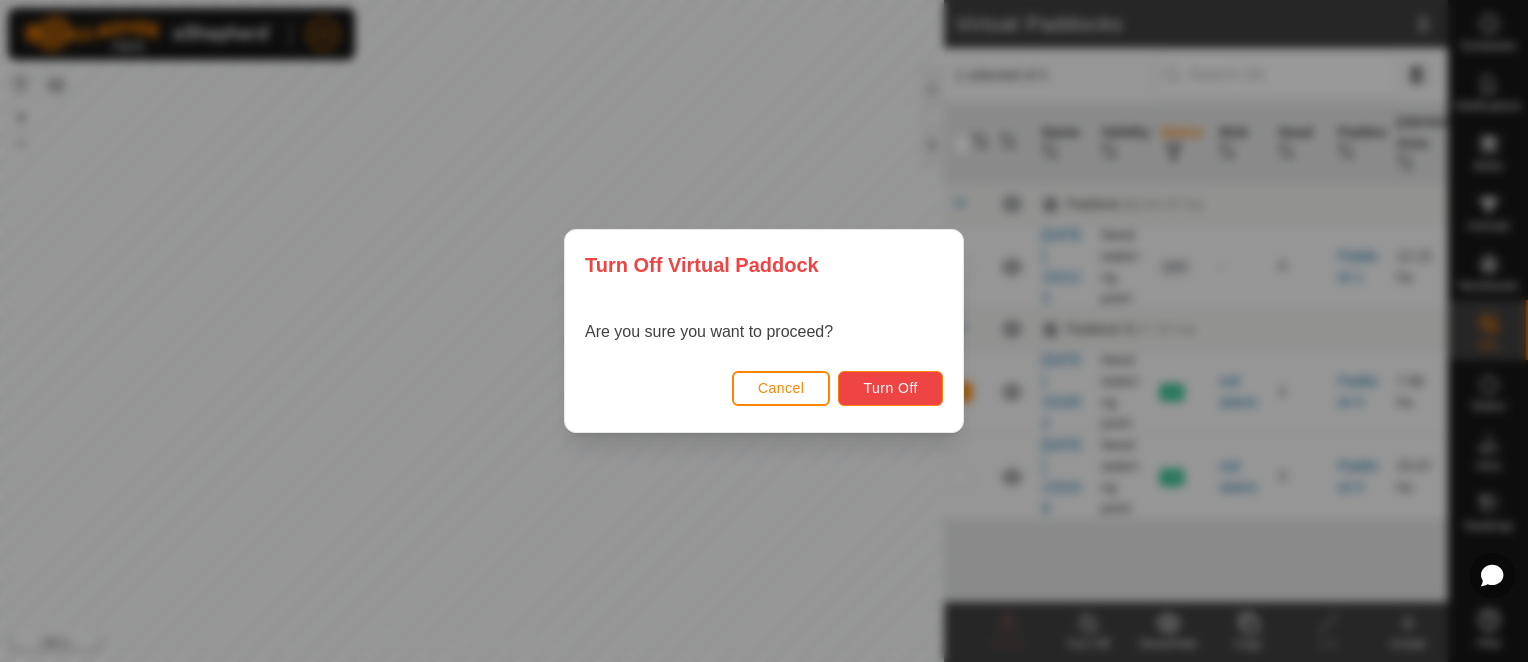 click on "Turn Off" at bounding box center (890, 388) 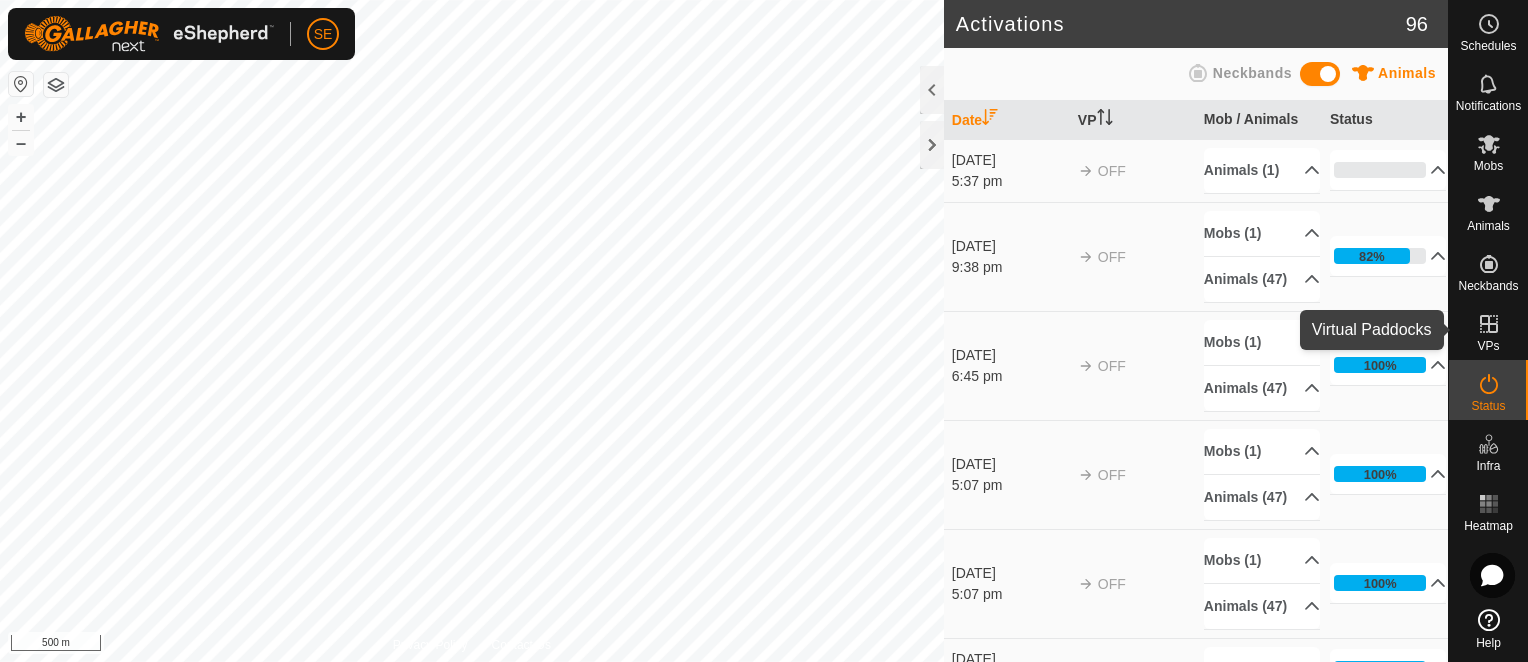 click 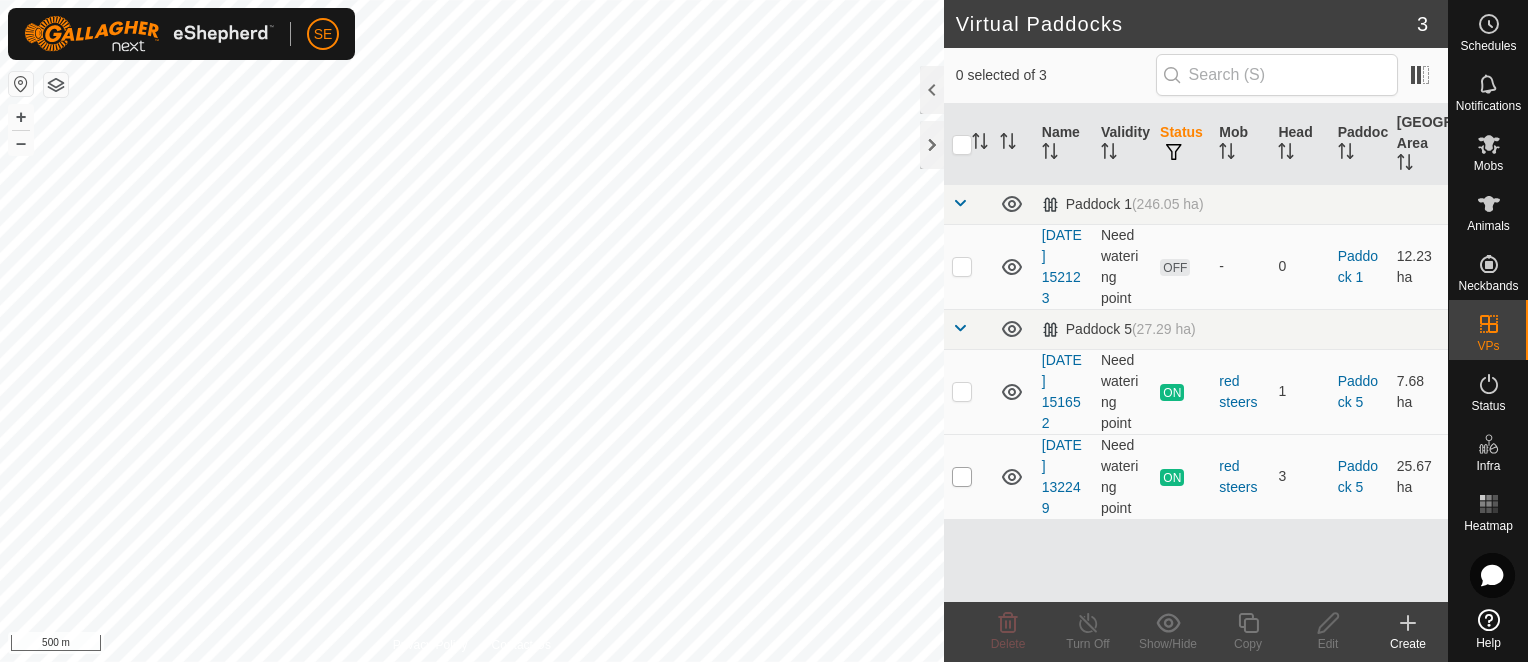 click at bounding box center (962, 477) 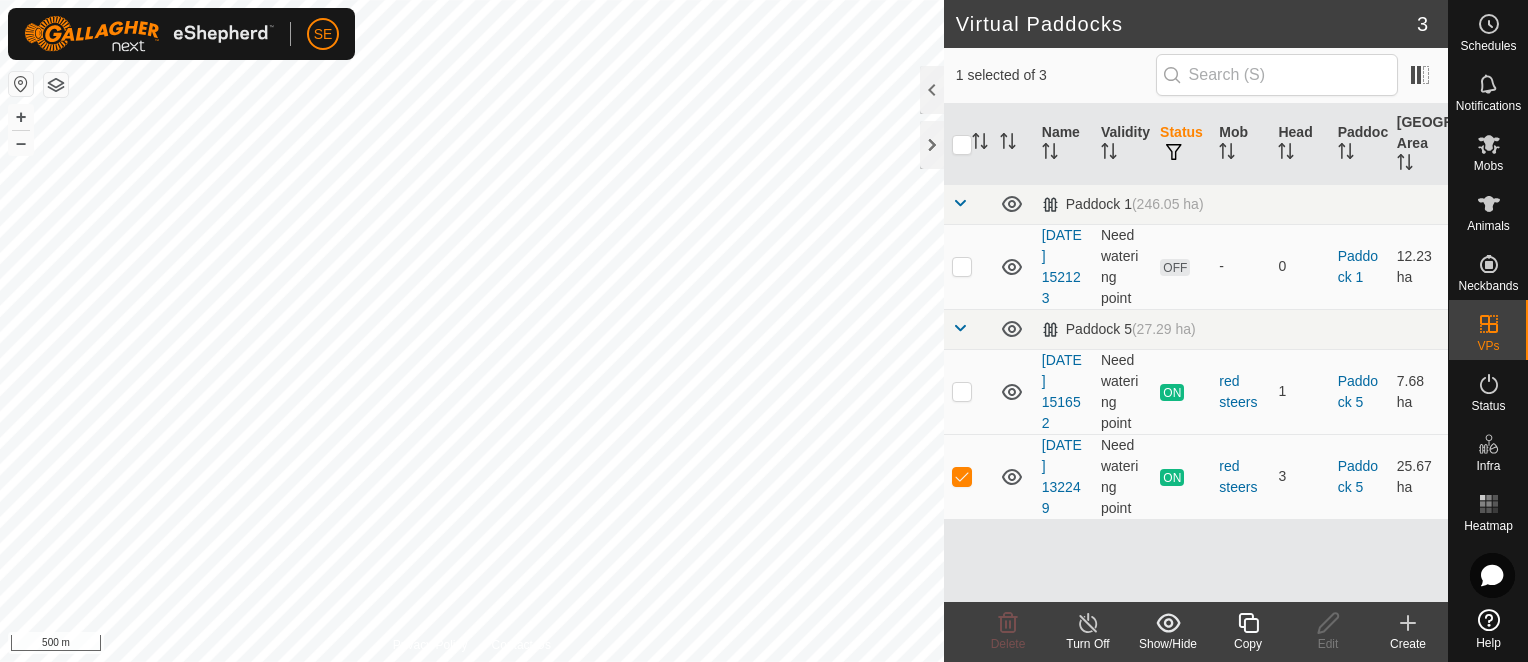 click 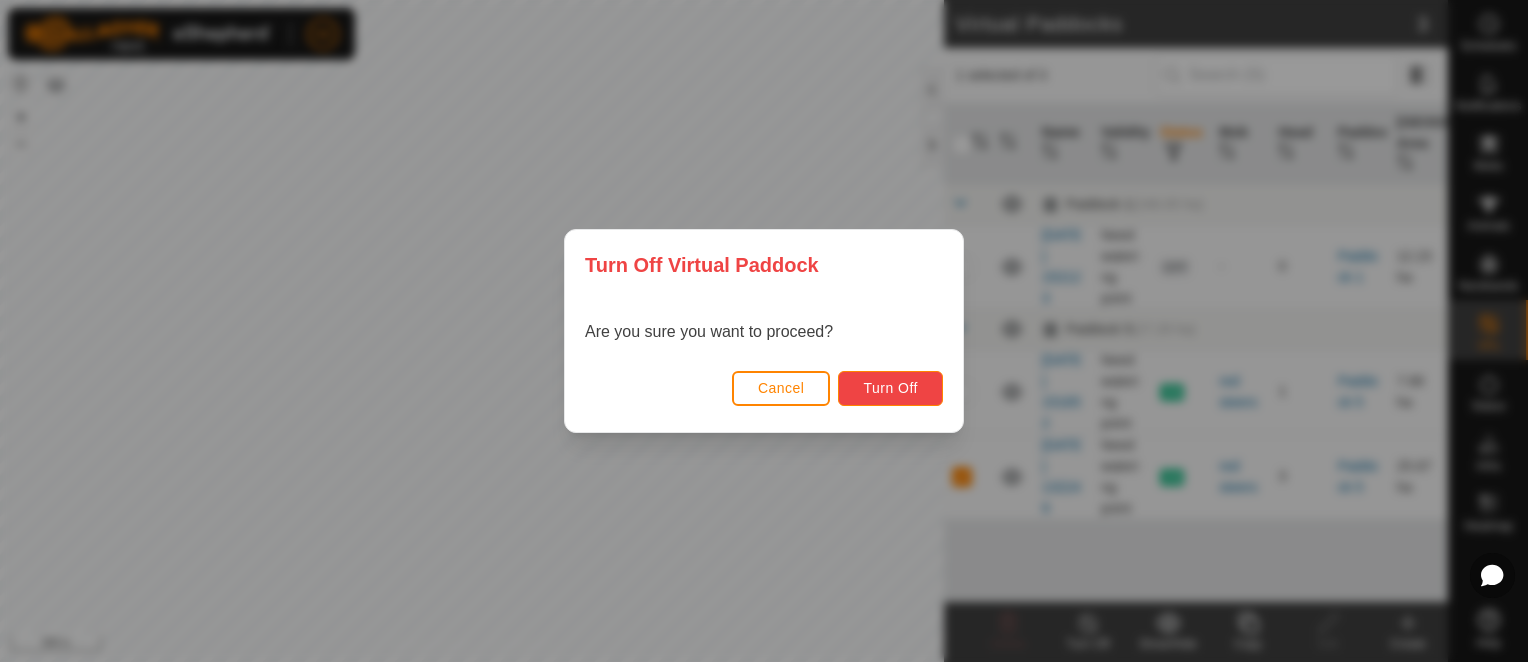 click on "Turn Off" at bounding box center [890, 388] 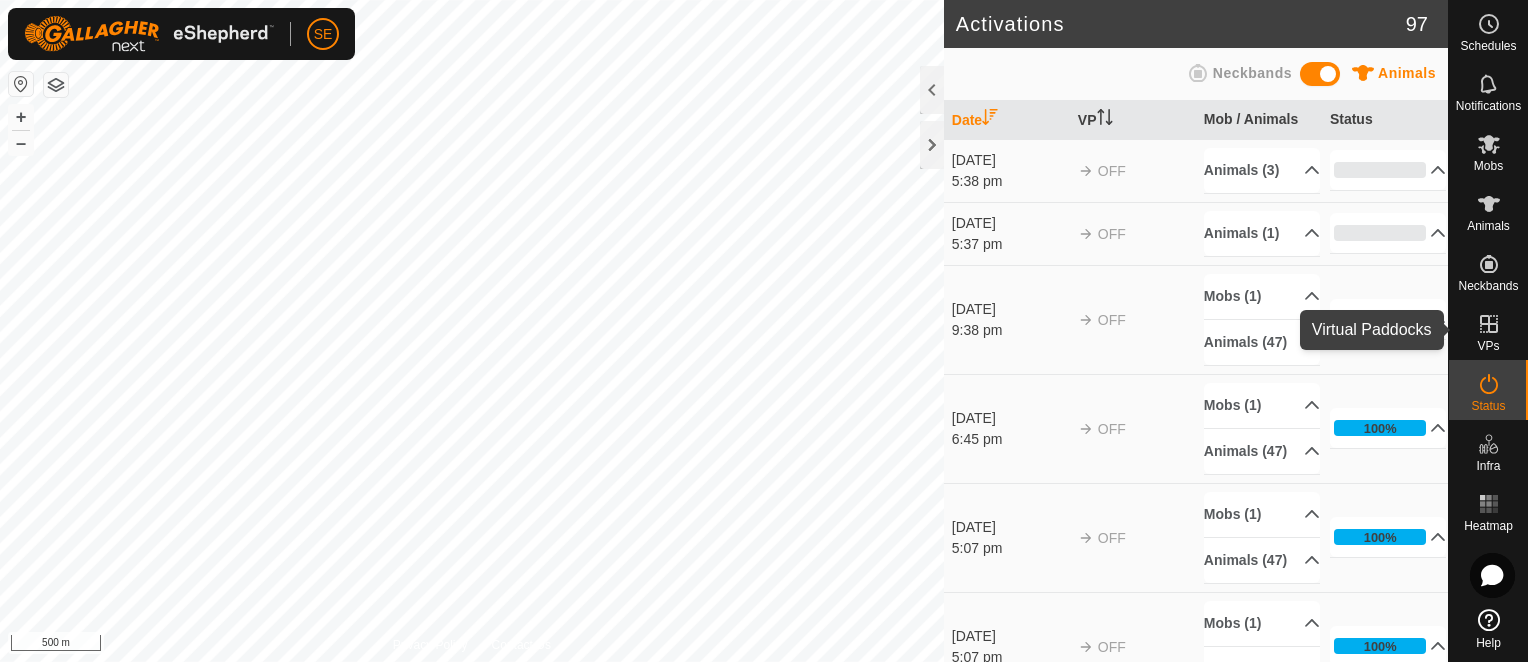 click 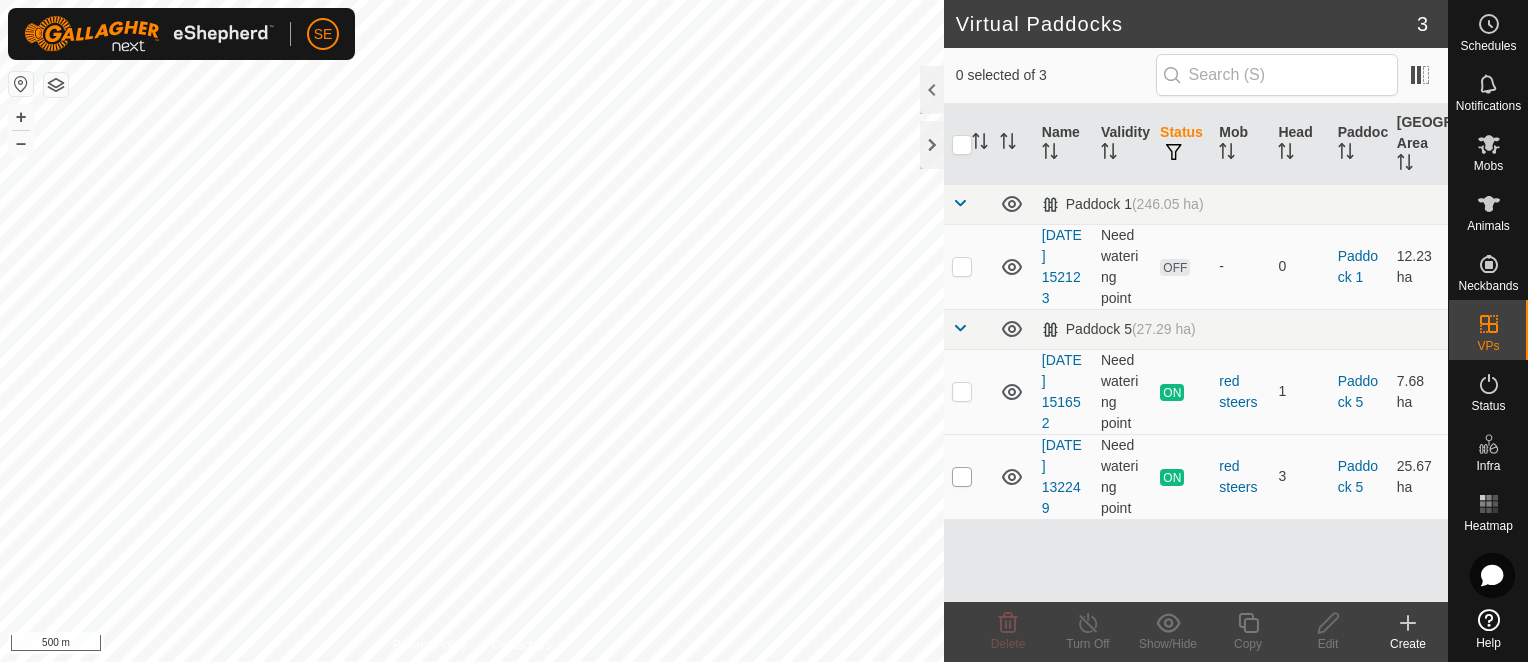 click at bounding box center [962, 477] 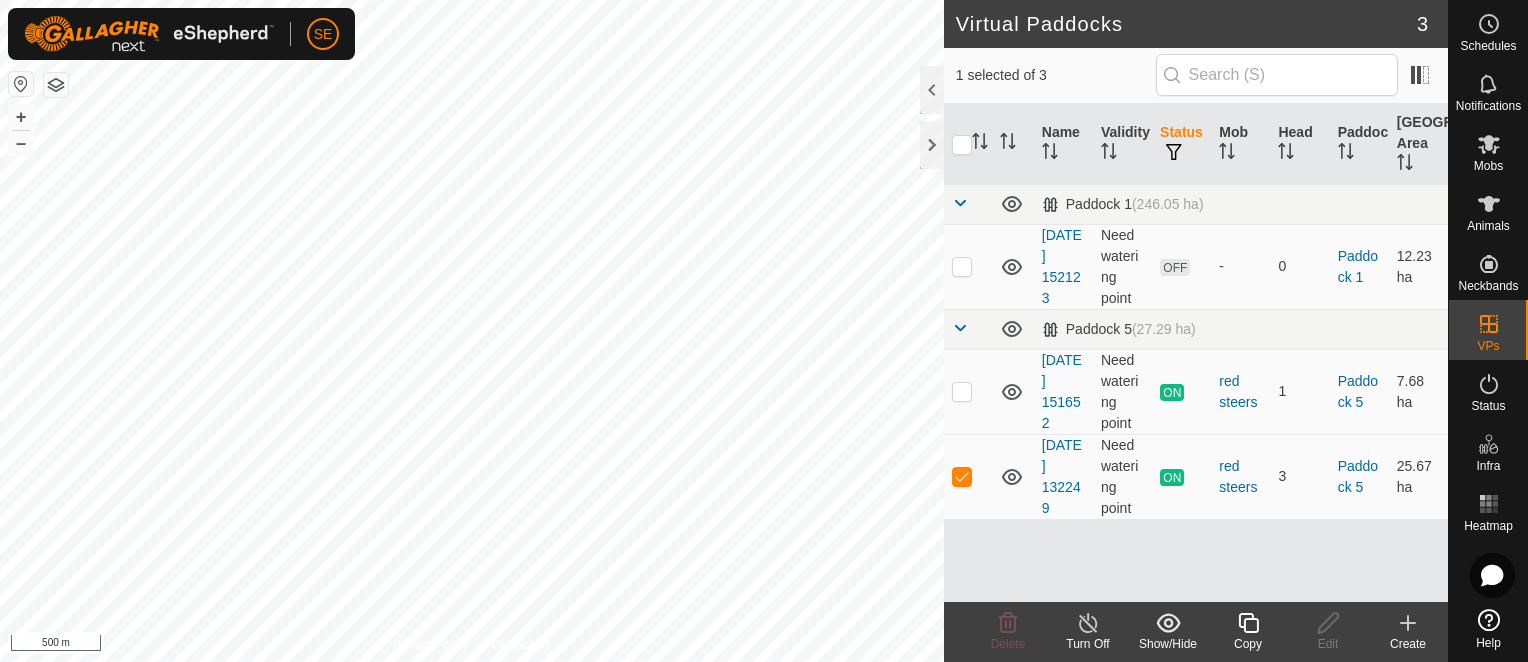 click at bounding box center [968, 391] 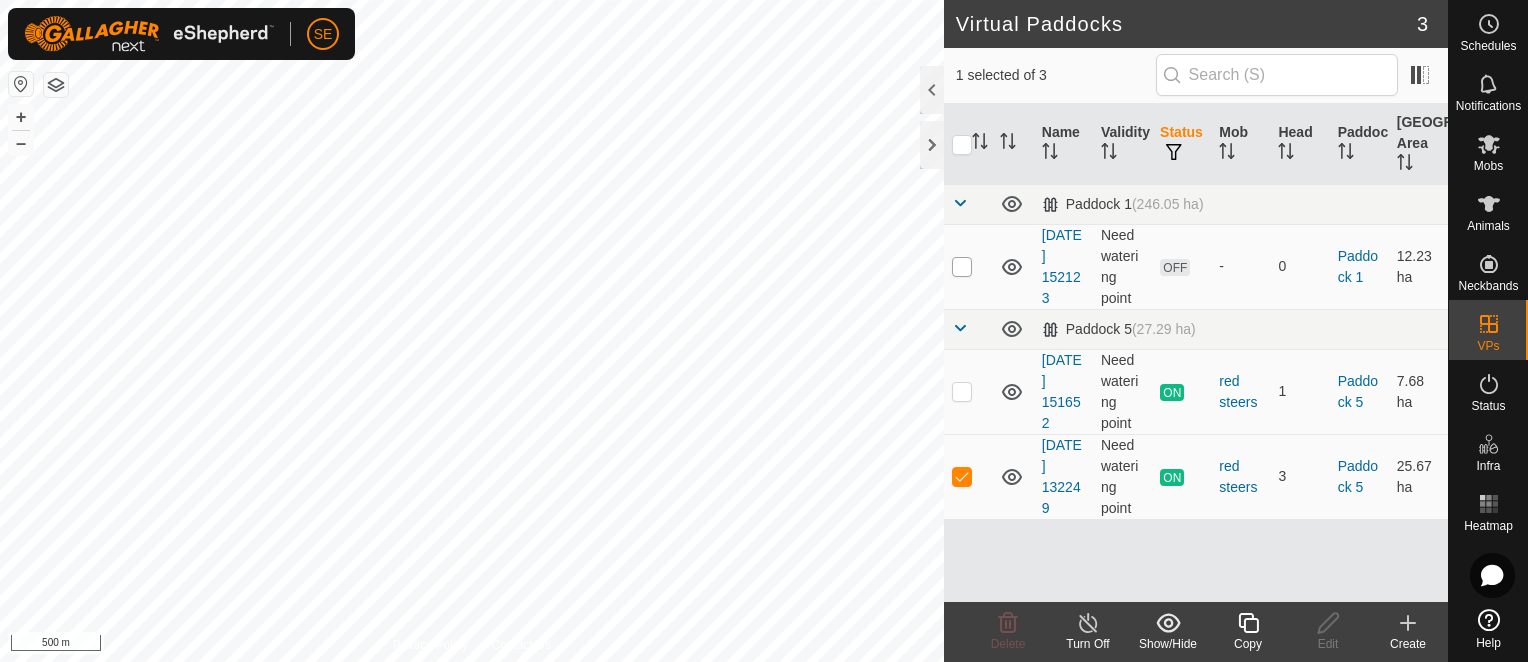 click at bounding box center (962, 267) 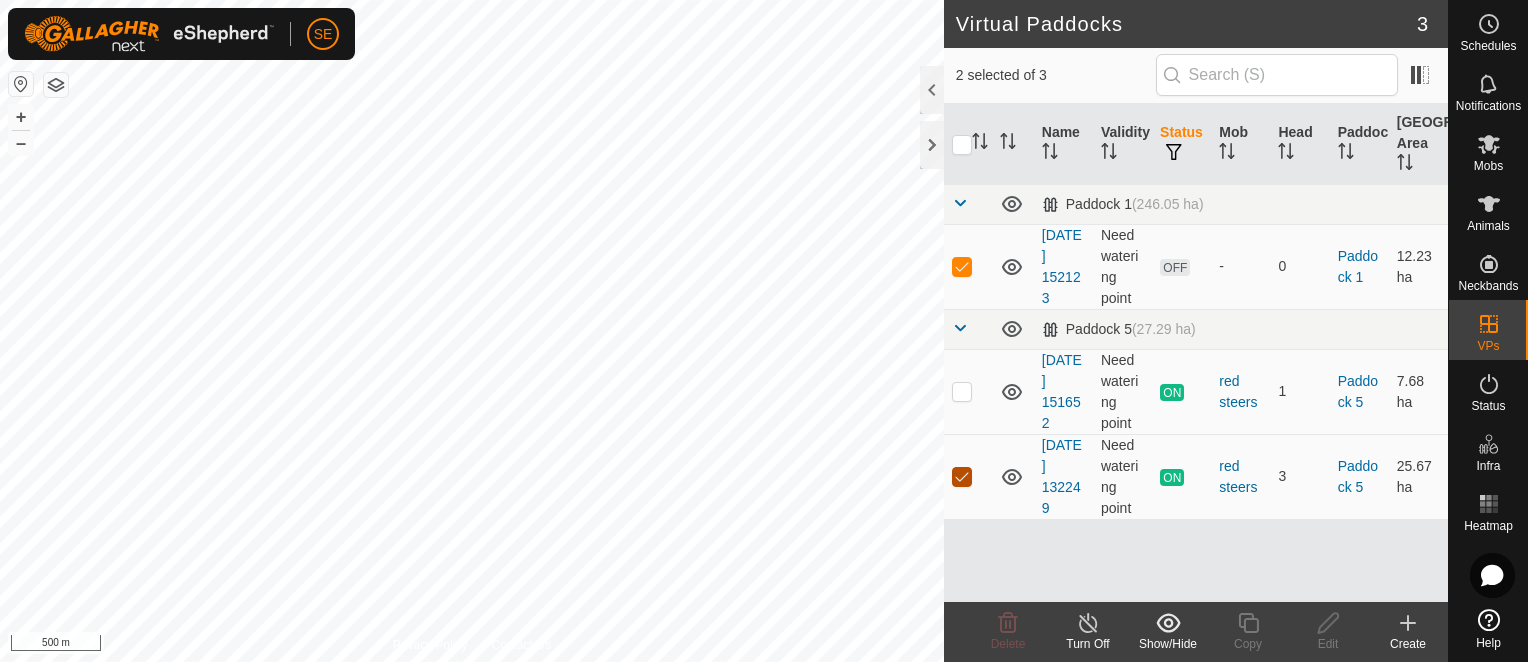 click at bounding box center [962, 477] 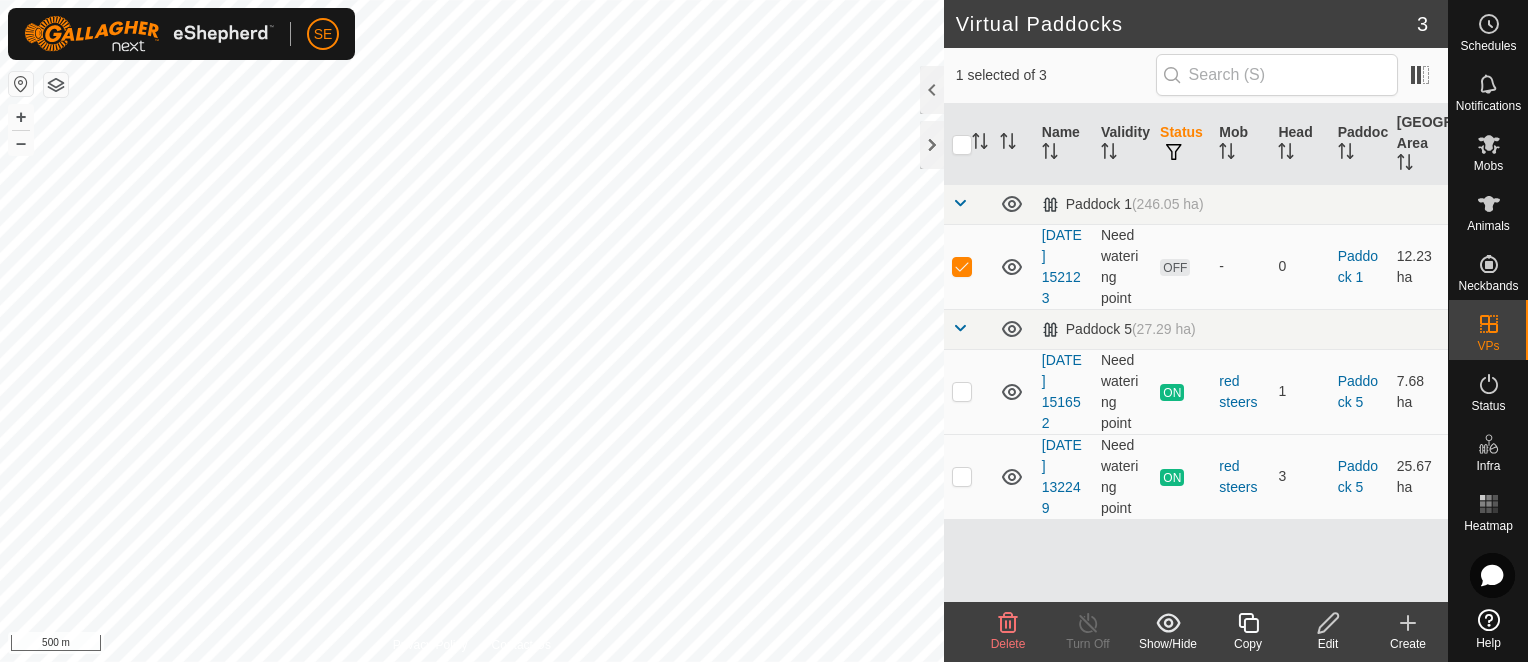 click on "Edit" 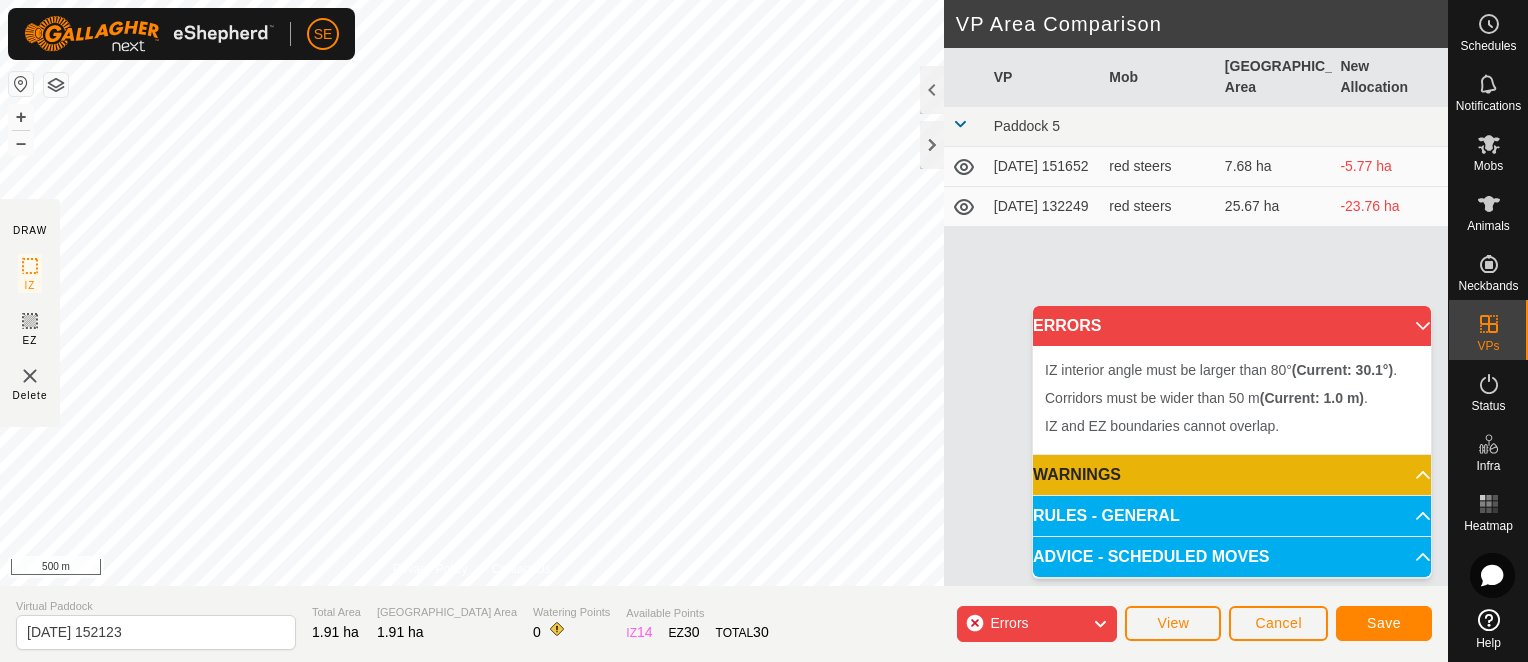click on "DRAW IZ EZ Delete Privacy Policy Contact Us IZ interior angle must be larger than 80°  (Current: 17.6°) . + – ⇧ i 500 m VP Area Comparison     VP   Mob   [GEOGRAPHIC_DATA] Area   New Allocation  Paddock 5  [DATE] 151652   red steers   7.68 ha  -5.77 ha  [DATE] 132249   red steers   25.67 ha  -23.76 ha" 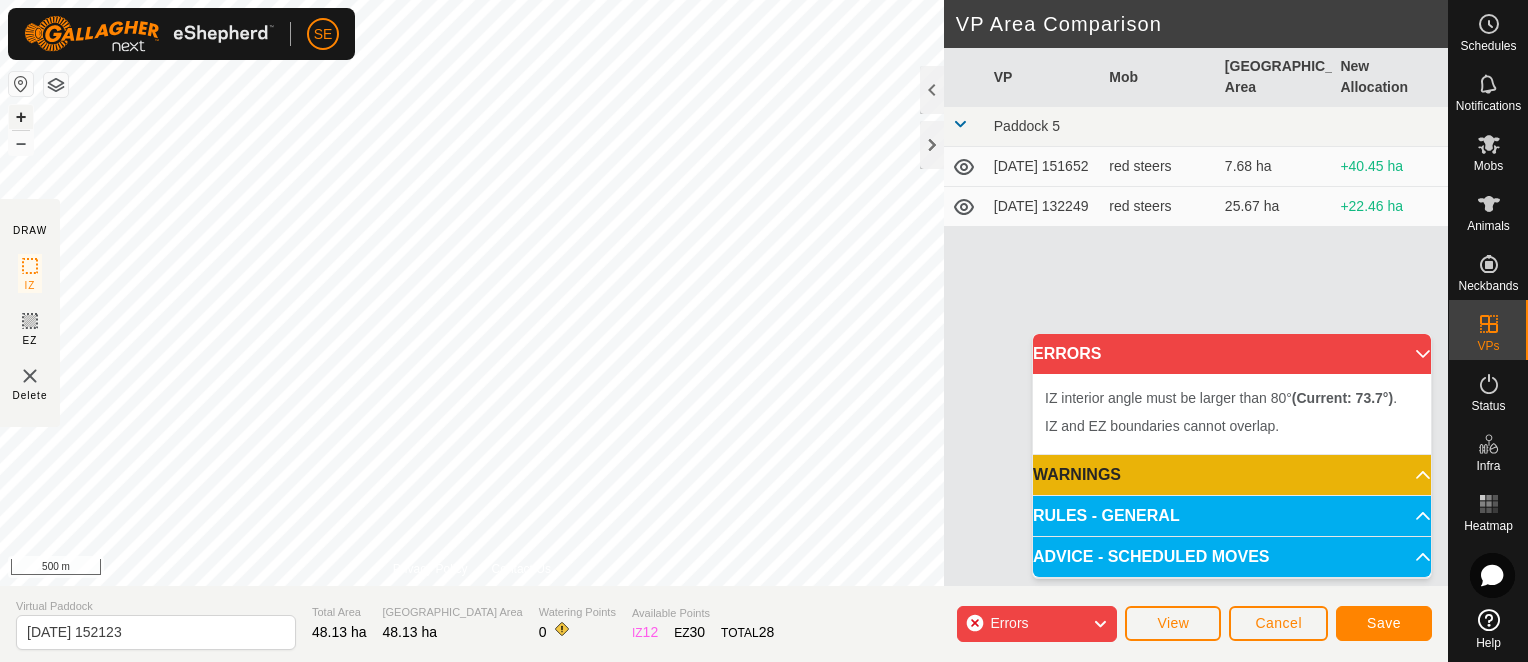 click on "+" at bounding box center [21, 117] 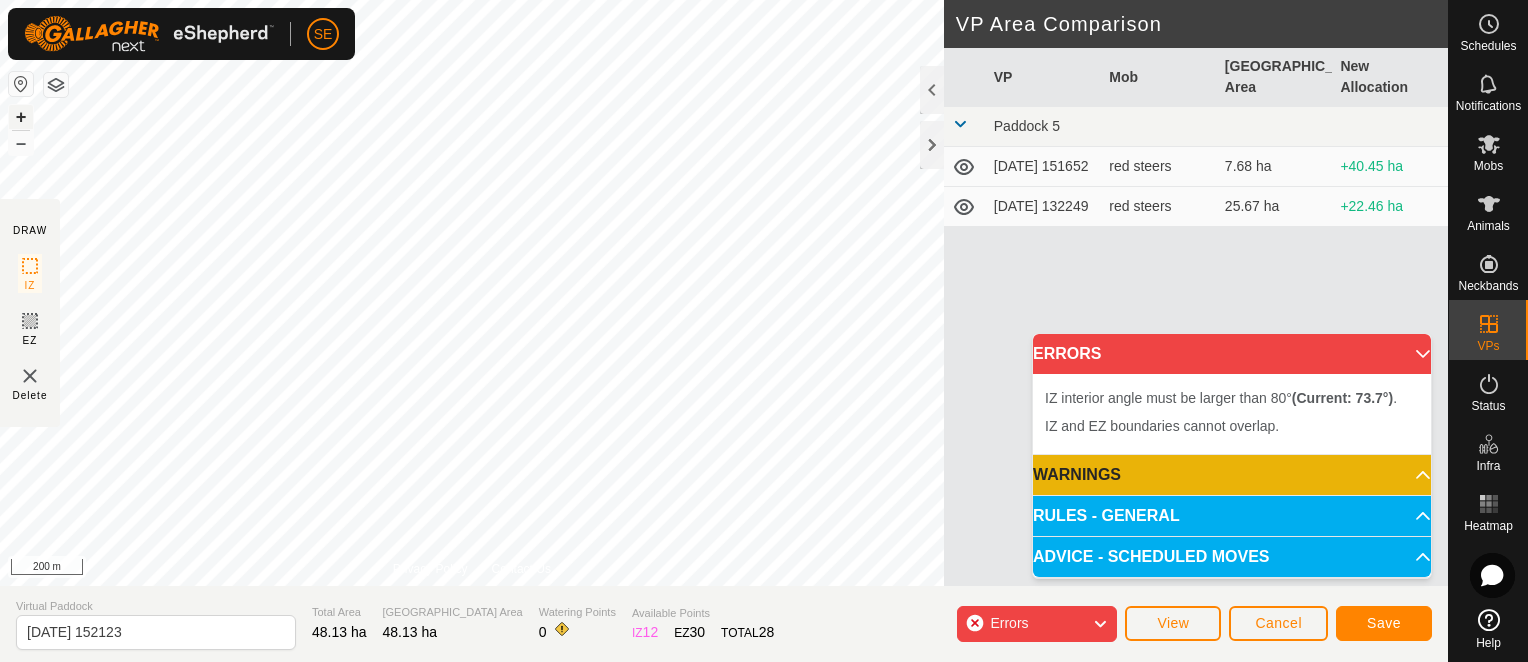 click on "+" at bounding box center (21, 117) 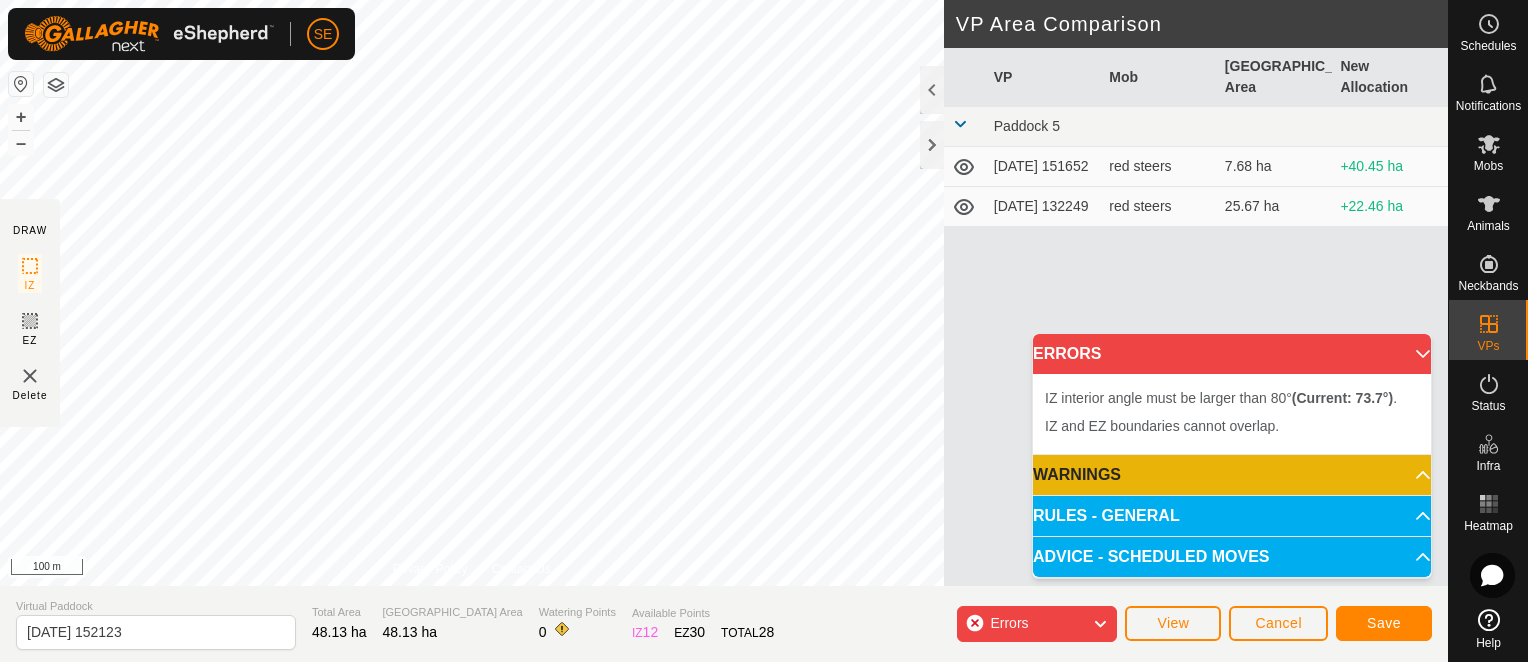 click on "SE Schedules Notifications Mobs Animals Neckbands VPs Status Infra Heatmap Help DRAW IZ EZ Delete Privacy Policy Contact Us IZ interior angle must be larger than 80°  (Current: 76.4°) . + – ⇧ i 100 m VP Area Comparison     VP   Mob   [GEOGRAPHIC_DATA] Area   New Allocation  Paddock 5  [DATE] 151652   red steers   7.68 ha  +40.45 ha  [DATE] 132249   red steers   25.67 ha  +22.46 ha Virtual Paddock [DATE] 152123 Total Area 48.13 ha Grazing Area 48.13 ha Watering Points 0 Available Points  IZ   12  EZ  30  TOTAL   28 Errors View Cancel Save
ERRORS IZ interior angle must be larger than 80°  (Current: 73.7°) . IZ and EZ boundaries cannot overlap. WARNINGS There are  no watering points  within the VP. RULES - GENERAL To make a VP valid for activation, it must meet the following requirements: No sharp corners: Each  IZ  angle must be larger than 80° – Use at least  4 points . Each  EZ  angle must be larger than 100° – Use at least  5 points . Boundaries: IZ  and  EZs  must not   or" at bounding box center [764, 331] 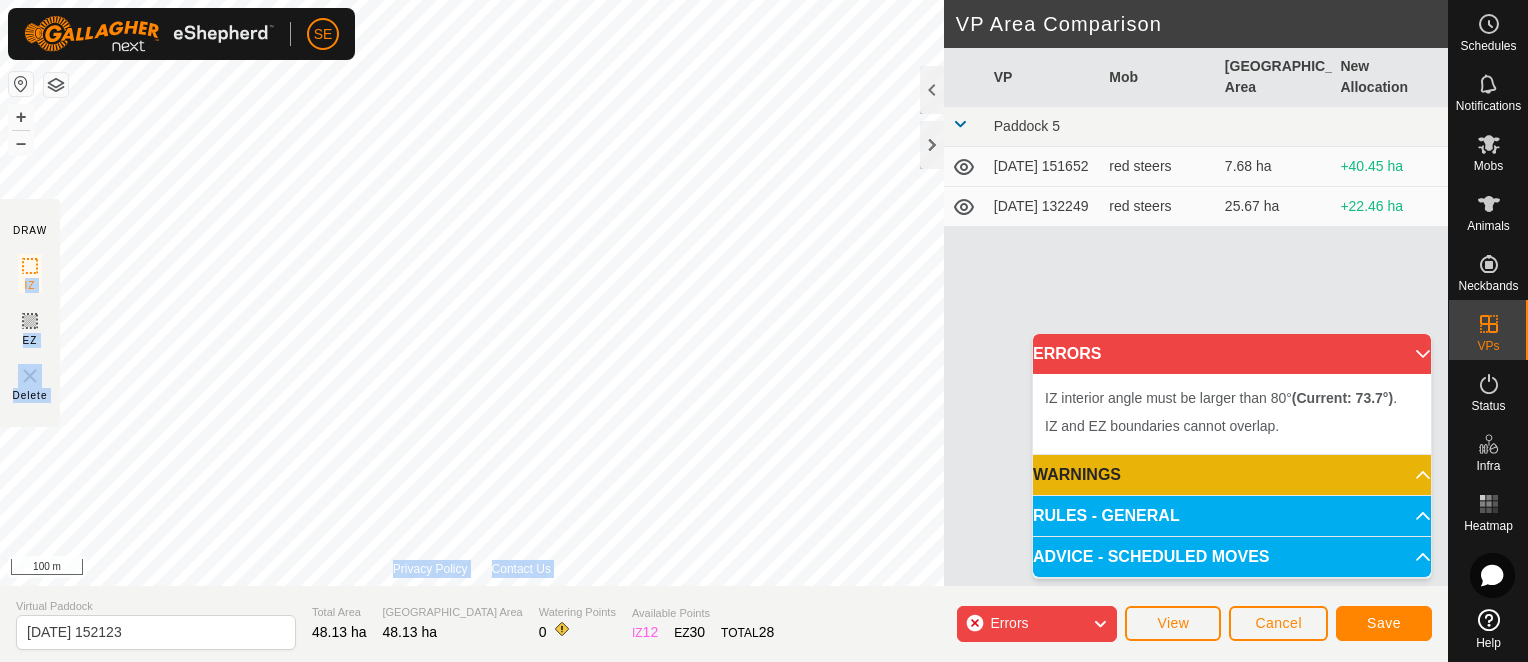 drag, startPoint x: 0, startPoint y: 289, endPoint x: -4, endPoint y: 153, distance: 136.0588 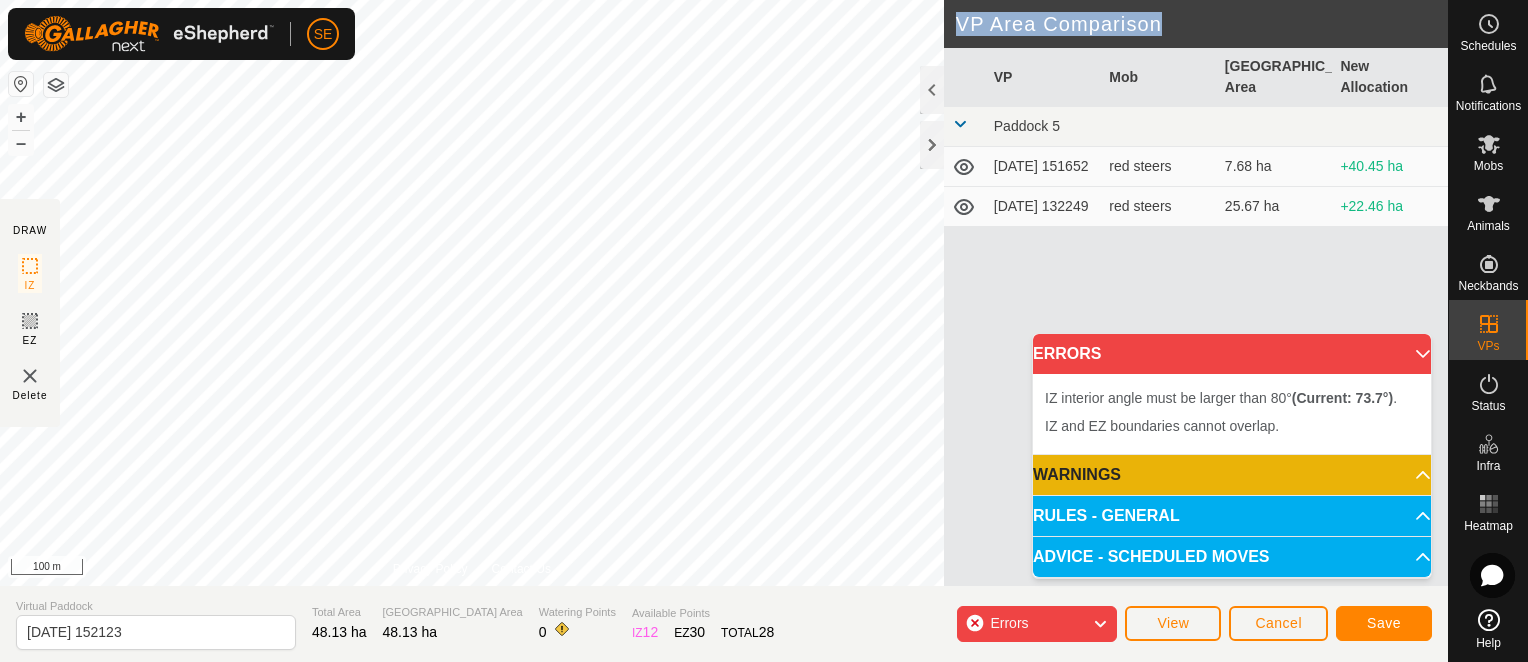 click on "DRAW IZ EZ Delete Privacy Policy Contact Us IZ interior angle must be larger than 80°  (Current: 76.4°) . + – ⇧ i 100 m VP Area Comparison     VP   Mob   [GEOGRAPHIC_DATA] Area   New Allocation  Paddock 5  [DATE] 151652   red steers   7.68 ha  +40.45 ha  [DATE] 132249   red steers   25.67 ha  +22.46 ha" 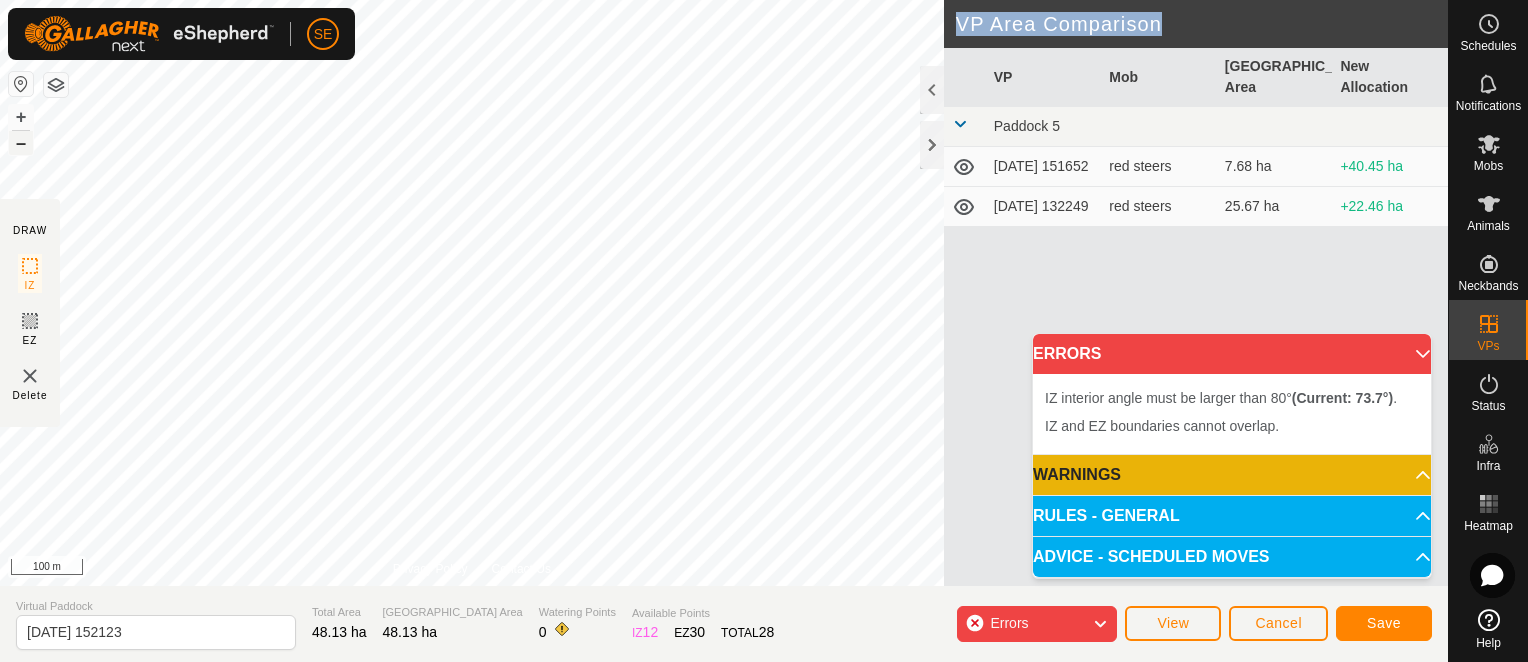 click on "–" at bounding box center (21, 143) 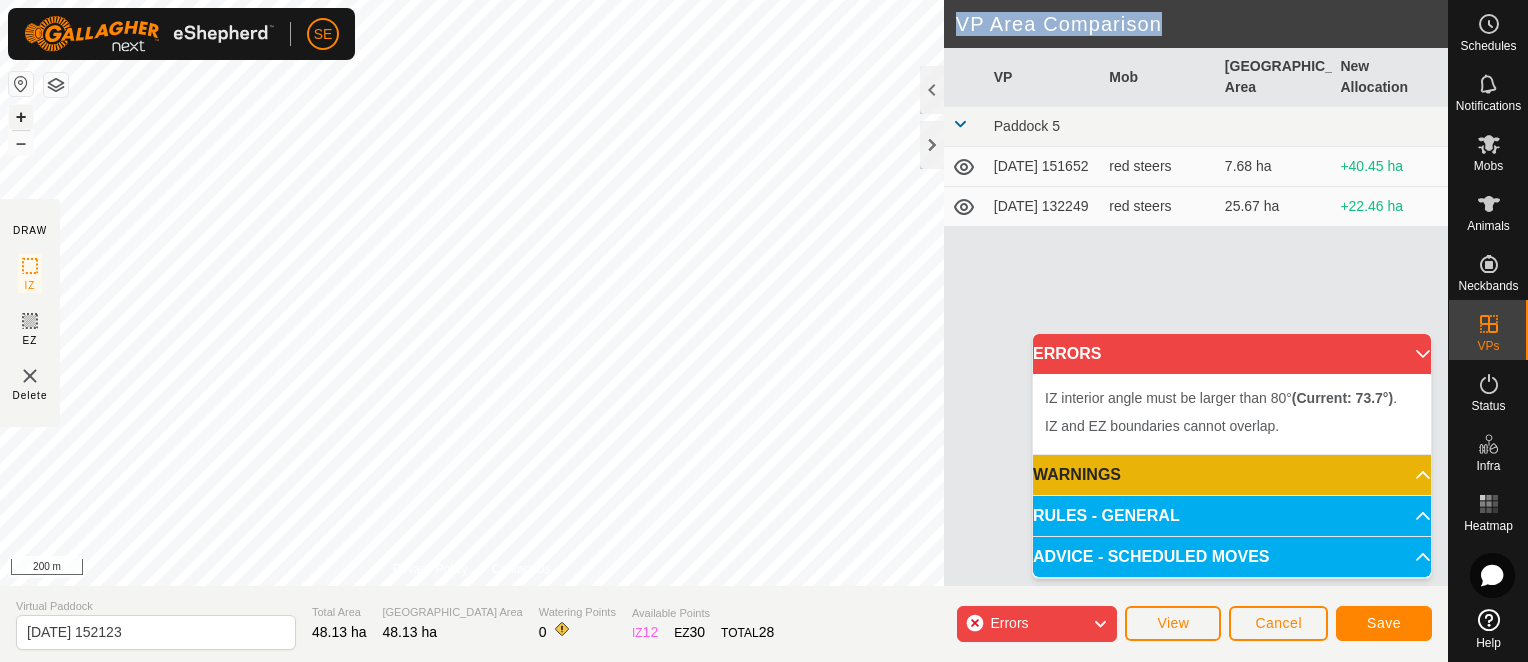 click on "+" at bounding box center [21, 117] 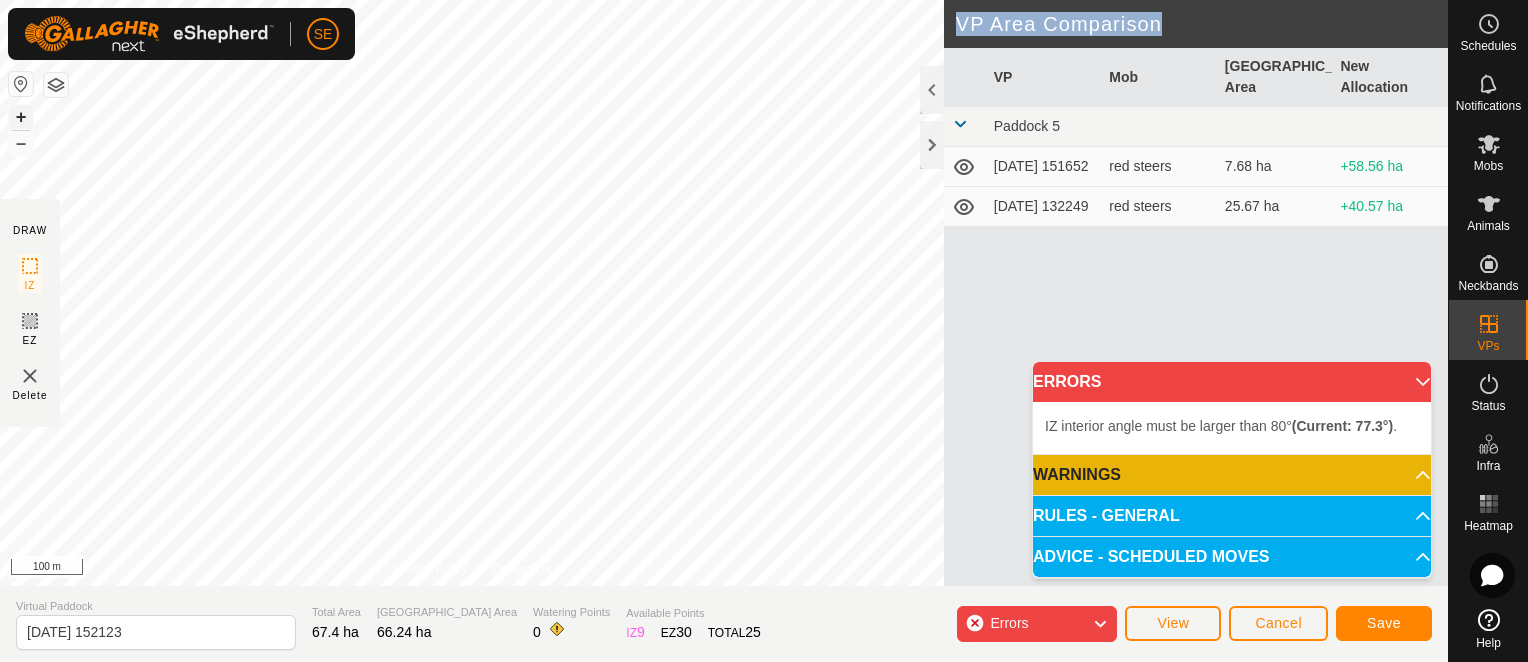 click on "+" at bounding box center (21, 117) 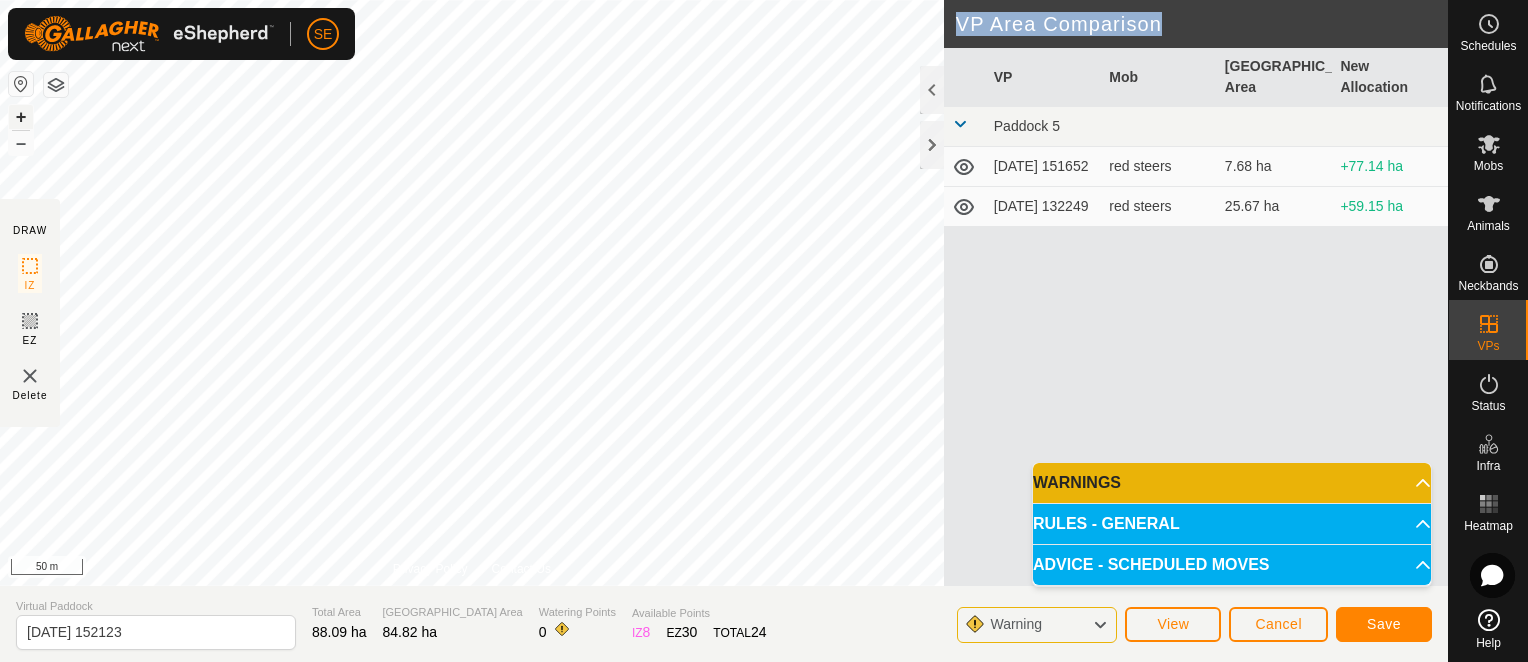 click on "+" at bounding box center [21, 117] 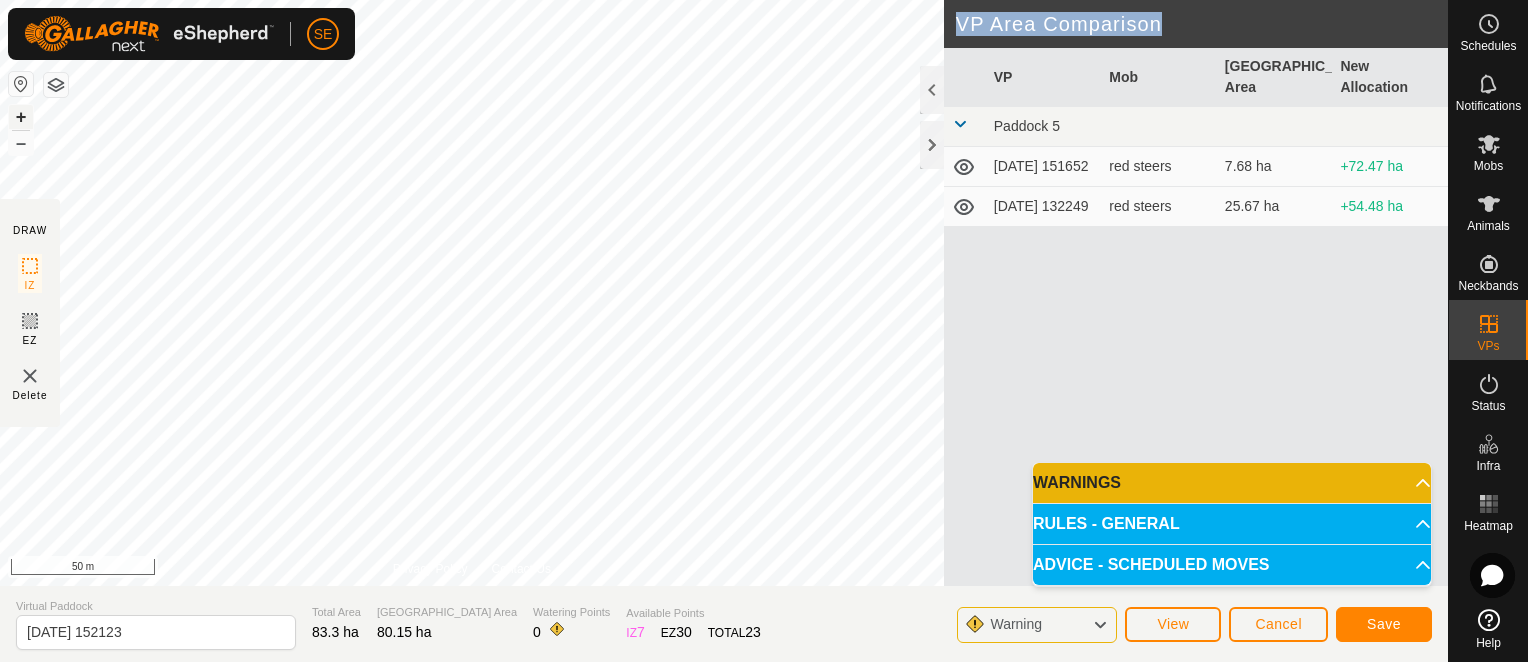 click on "+" at bounding box center (21, 117) 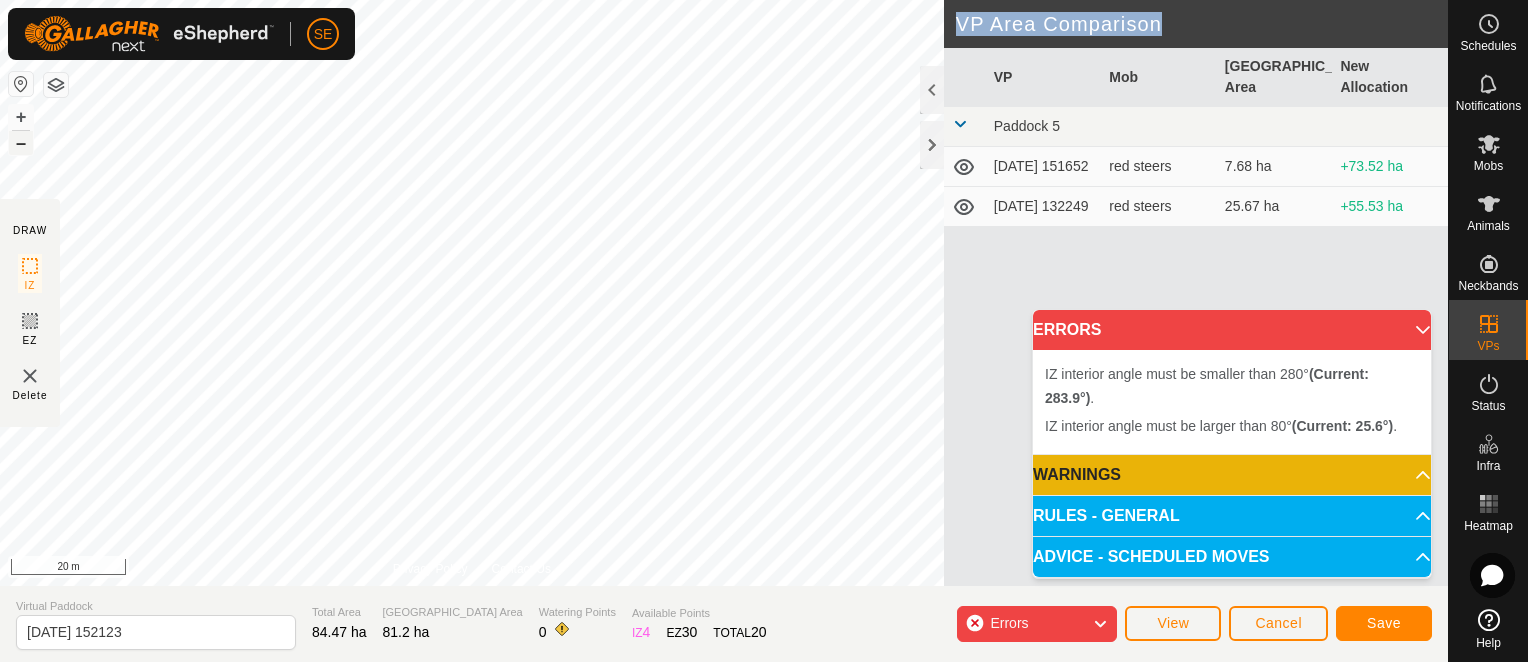 click on "–" at bounding box center (21, 143) 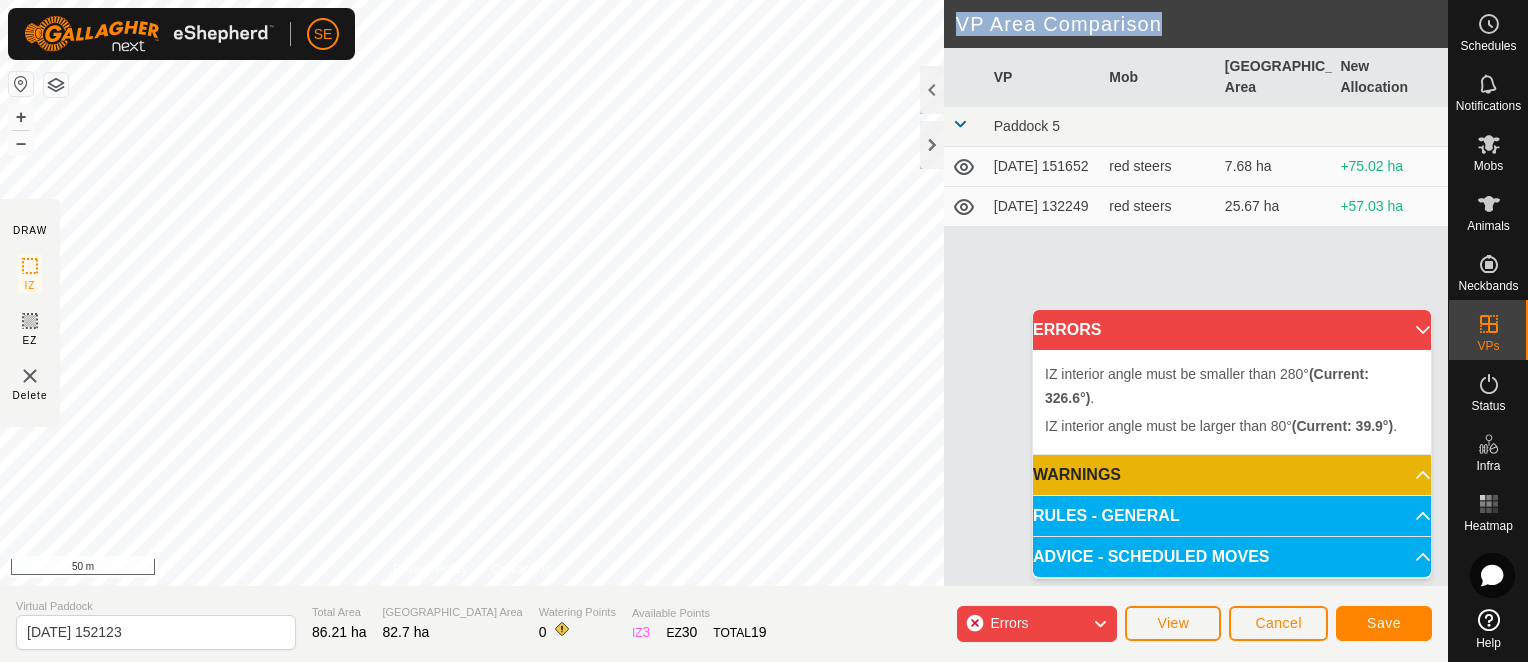 click on "SE Schedules Notifications Mobs Animals Neckbands VPs Status Infra Heatmap Help DRAW IZ EZ Delete Privacy Policy Contact Us IZ interior angle must be smaller than 280°  (Current: 326.6°) . + – ⇧ i 50 m VP Area Comparison     VP   Mob   [GEOGRAPHIC_DATA] Area   New Allocation  Paddock 5  [DATE] 151652   red steers   7.68 ha  +75.02 ha  [DATE] 132249   red steers   25.67 ha  +57.03 ha Virtual Paddock [DATE] 152123 Total Area 86.21 ha Grazing Area 82.7 ha Watering Points 0 Available Points  IZ   3  EZ  30  TOTAL   19 Errors View Cancel Save
ERRORS IZ interior angle must be smaller than 280°  (Current: 326.6°) . IZ interior angle must be larger than 80°  (Current: 39.9°) . WARNINGS There are  no watering points  within the VP. RULES - GENERAL To make a VP valid for activation, it must meet the following requirements: No sharp corners: Each  IZ  angle must be larger than 80° – Use at least  4 points . Each  EZ  angle must be larger than 100° – Use at least  5 points . IZ  and  ." at bounding box center [764, 331] 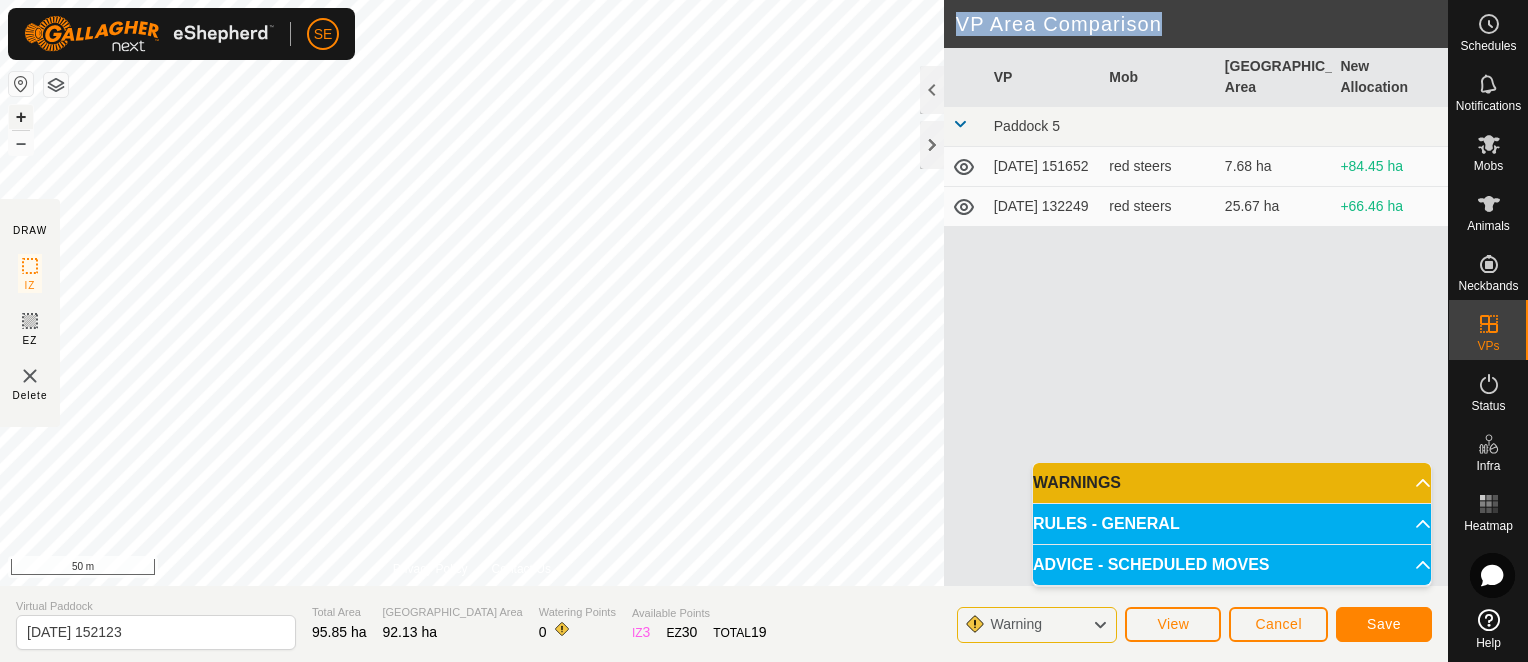 click on "+" at bounding box center (21, 117) 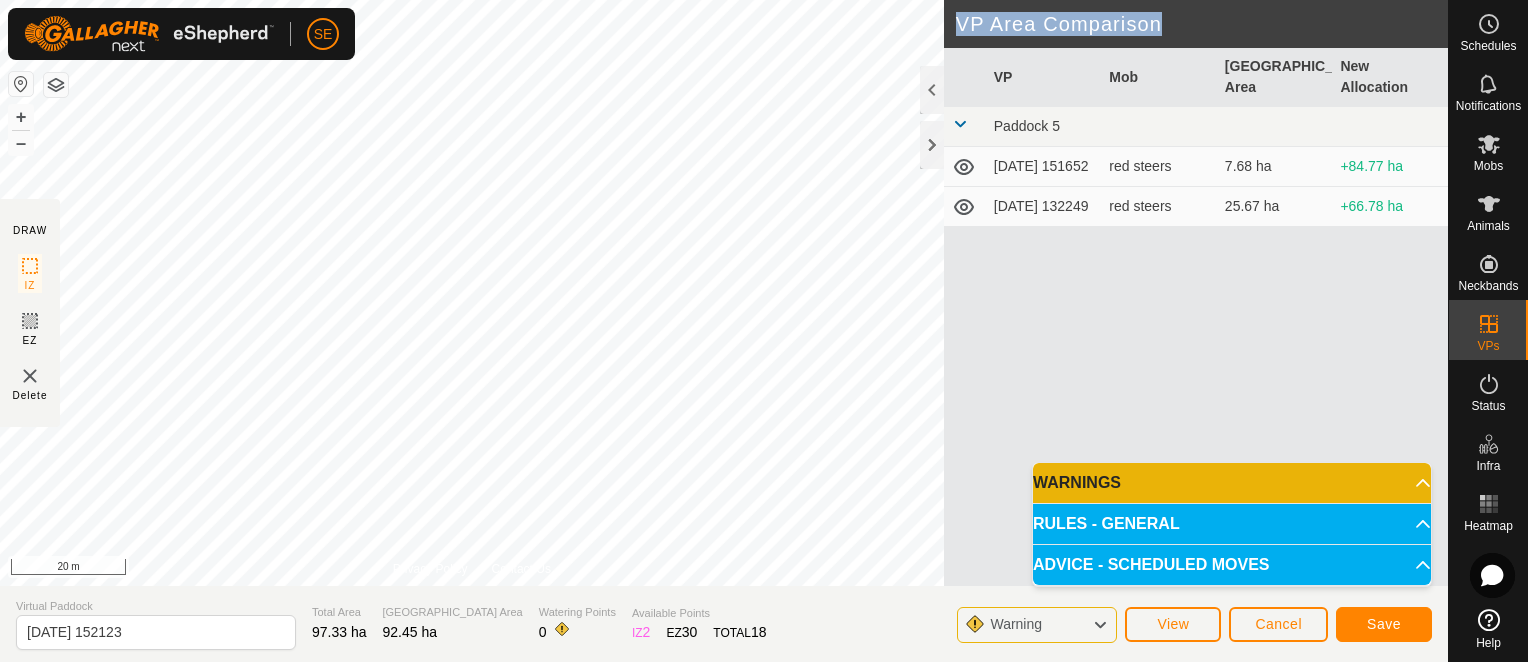 click on "SE Schedules Notifications Mobs Animals Neckbands VPs Status Infra Heatmap Help DRAW IZ EZ Delete Privacy Policy Contact Us IZ interior angle must be smaller than 280°  (Current: 326.6°) . + – ⇧ i 20 m VP Area Comparison     VP   Mob   [GEOGRAPHIC_DATA] Area   New Allocation  Paddock 5  [DATE] 151652   red steers   7.68 ha  +84.77 ha  [DATE] 132249   red steers   25.67 ha  +66.78 ha Virtual Paddock [DATE] 152123 Total Area 97.33 ha Grazing Area 92.45 ha Watering Points 0 Available Points  IZ   2  EZ  30  TOTAL   18 Warning View Cancel Save
WARNINGS There are  no watering points  within the VP. RULES - GENERAL To make a VP valid for activation, it must meet the following requirements: No sharp corners: Each  IZ  angle must be larger than 80° – Use at least  4 points . Each  EZ  angle must be larger than 100° – Use at least  5 points . Boundaries: IZ  and  EZs  must not  overlap  or  intersect  themselves. EZs  must have  at least 10 m  around them. Segment length: 5 m  and  . IZ" at bounding box center [764, 331] 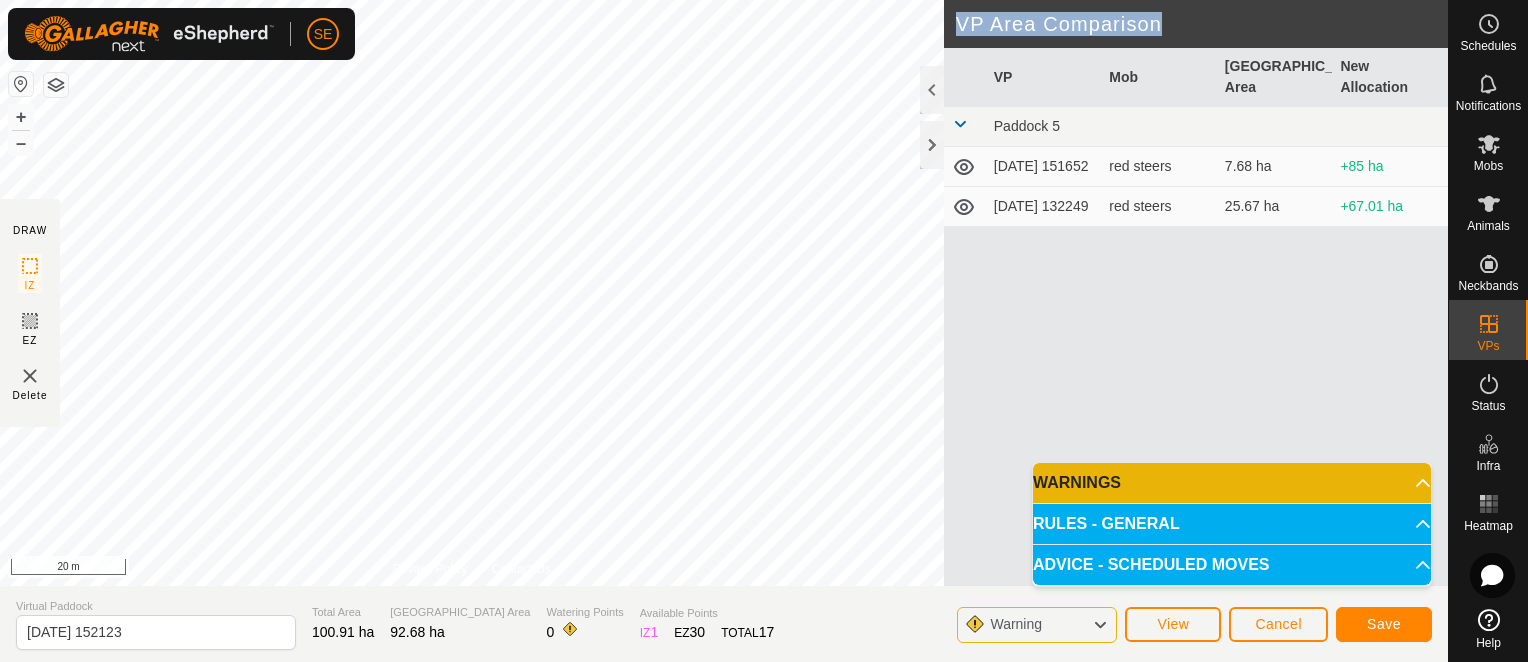 click on "SE Schedules Notifications Mobs Animals Neckbands VPs Status Infra Heatmap Help DRAW IZ EZ Delete Privacy Policy Contact Us IZ interior angle must be smaller than 280°  (Current: 326.6°) . + – ⇧ i 20 m VP Area Comparison     VP   Mob   [GEOGRAPHIC_DATA] Area   New Allocation  Paddock 5  [DATE] 151652   red steers   7.68 ha  +85 ha  [DATE] 132249   red steers   25.67 ha  +67.01 ha Virtual Paddock [DATE] 152123 Total Area 100.91 ha Grazing Area 92.68 ha Watering Points 0 Available Points  IZ   1  EZ  30  TOTAL   17 Warning View Cancel Save
WARNINGS There are  no watering points  within the VP. RULES - GENERAL To make a VP valid for activation, it must meet the following requirements: No sharp corners: Each  IZ  angle must be larger than 80° – Use at least  4 points . Each  EZ  angle must be larger than 100° – Use at least  5 points . Boundaries: IZ  and  EZs  must not  overlap  or  intersect  themselves. EZs  must have  at least 10 m  around them. Segment length: Must be between" at bounding box center (764, 331) 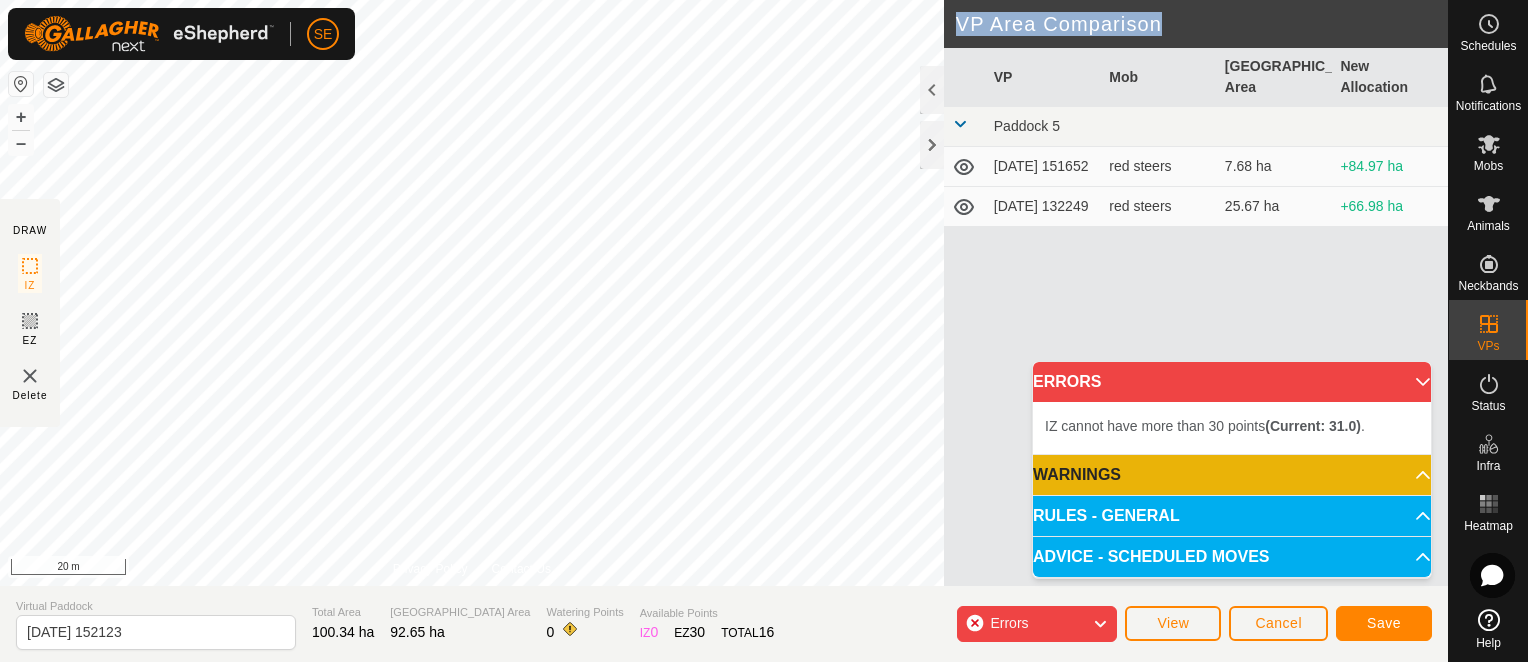 click on "SE Schedules Notifications Mobs Animals Neckbands VPs Status Infra Heatmap Help DRAW IZ EZ Delete Privacy Policy Contact Us IZ interior angle must be smaller than 280°  (Current: 326.6°) . + – ⇧ i 20 m VP Area Comparison     VP   Mob   [GEOGRAPHIC_DATA] Area   New Allocation  Paddock 5  [DATE] 151652   red steers   7.68 ha  +84.97 ha  [DATE] 132249   red steers   25.67 ha  +66.98 ha Virtual Paddock [DATE] 152123 Total Area 100.34 ha Grazing Area 92.65 ha Watering Points 0 Available Points  IZ   0  EZ  30  TOTAL   16 Errors View Cancel Save
ERRORS IZ cannot have more than 30 points  (Current: 31.0) . WARNINGS There are  no watering points  within the VP. RULES - GENERAL To make a VP valid for activation, it must meet the following requirements: No sharp corners: Each  IZ  angle must be larger than 80° – Use at least  4 points . Each  EZ  angle must be larger than 100° – Use at least  5 points . Boundaries: IZ  and  EZs  must not  overlap  or  intersect  themselves. EZs 5 m  and" at bounding box center (764, 331) 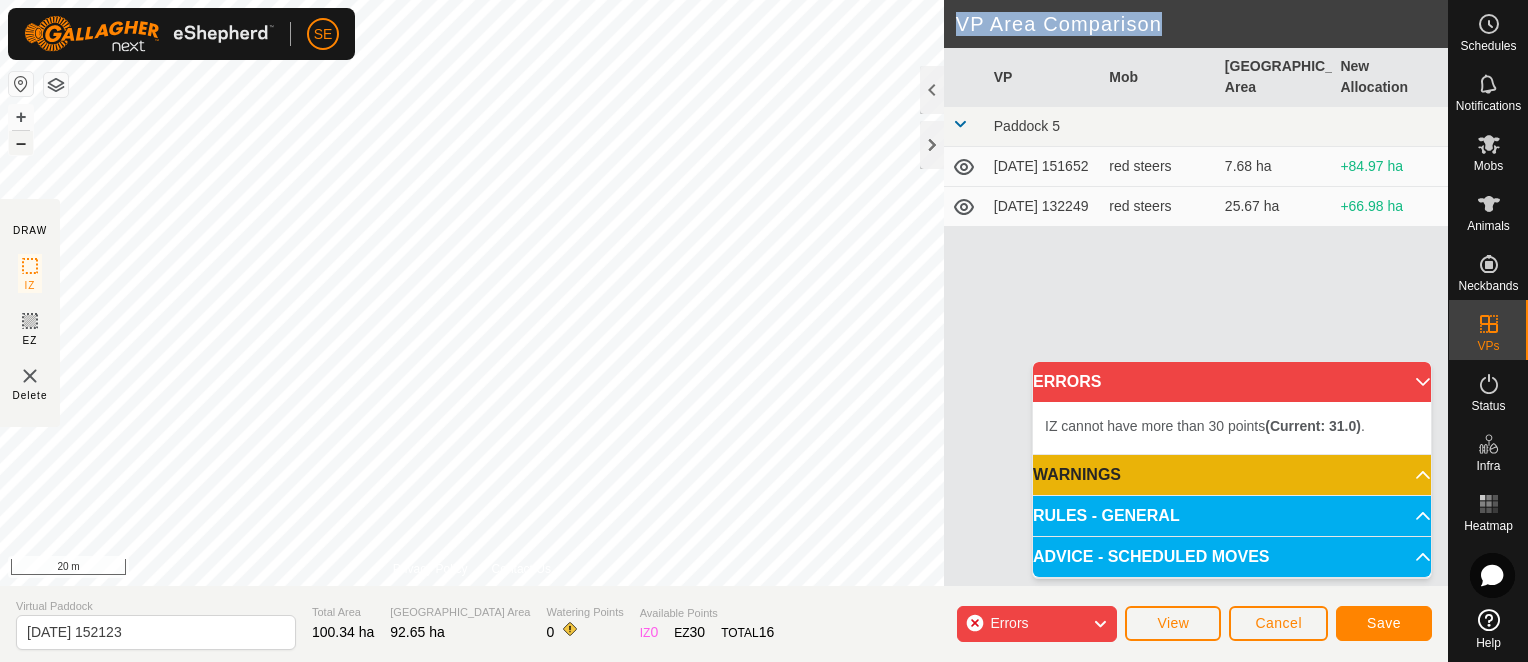 click on "–" at bounding box center [21, 143] 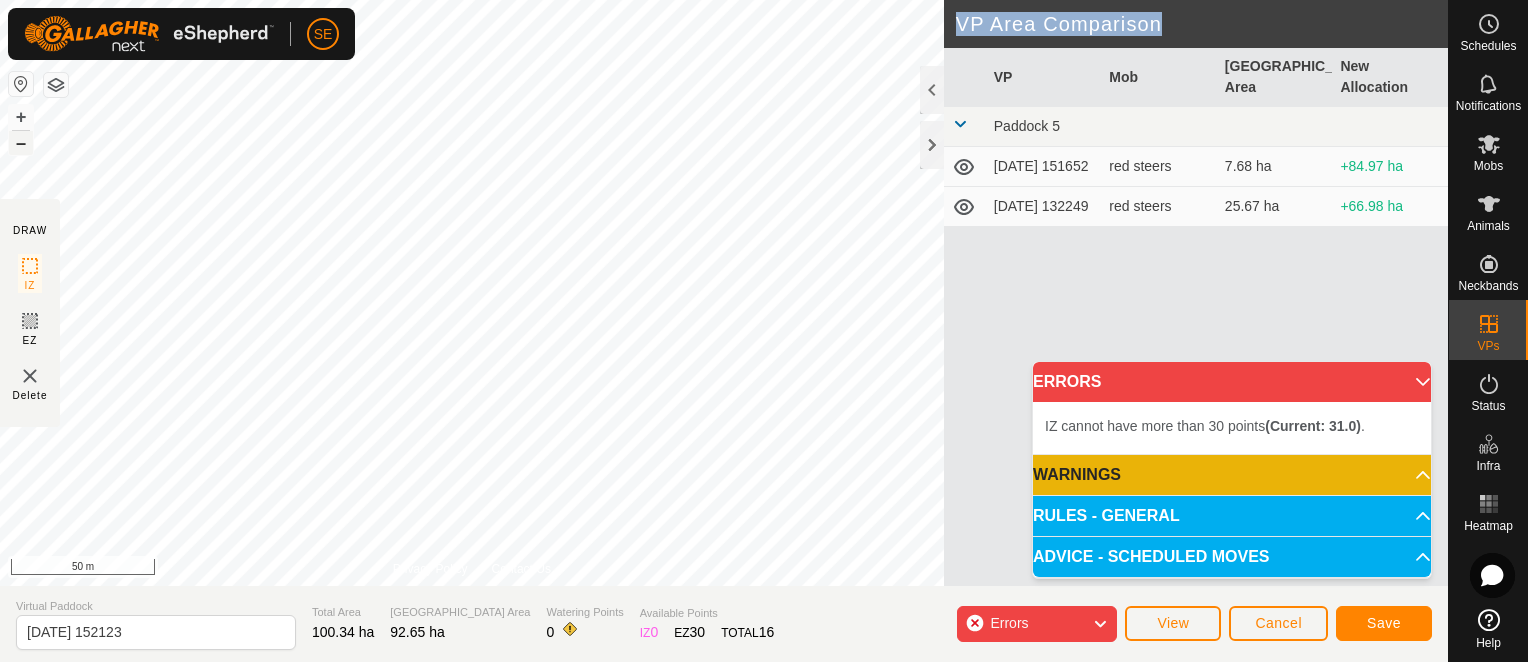 click on "–" at bounding box center [21, 143] 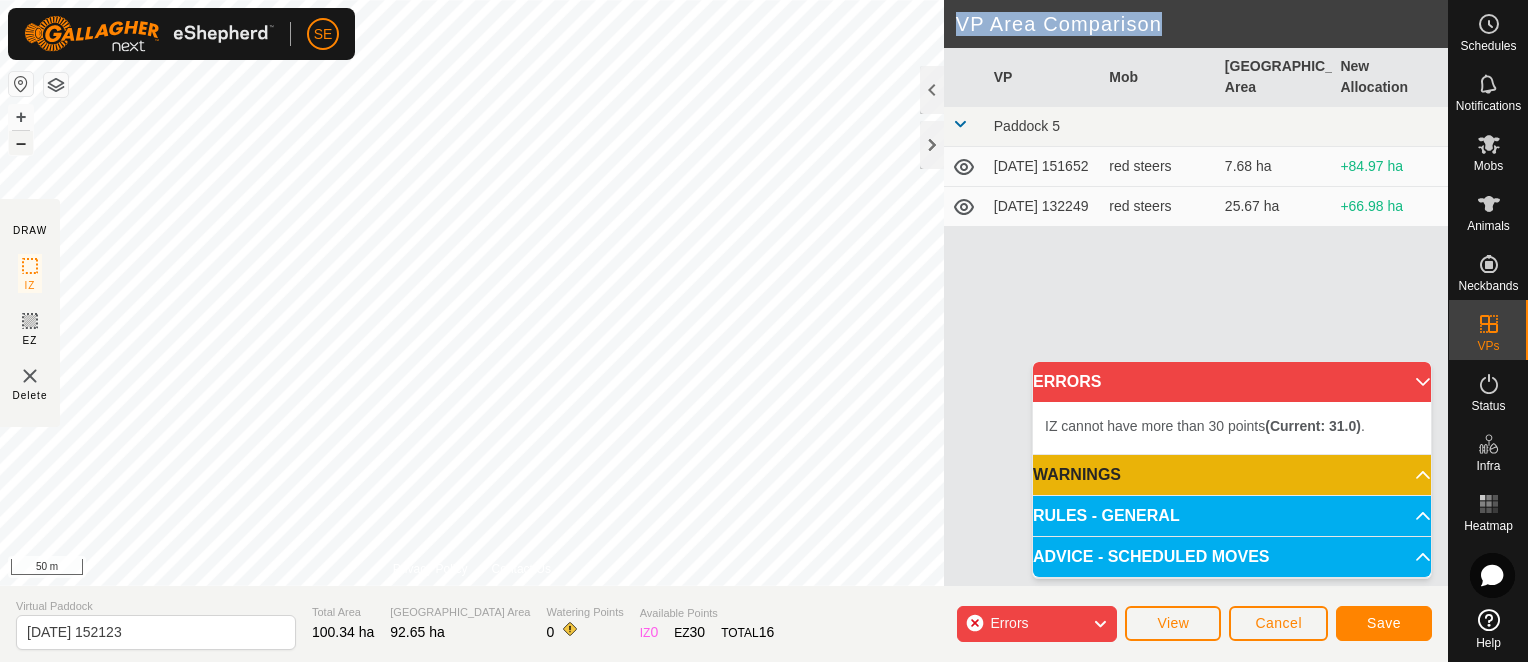 click on "–" at bounding box center (21, 143) 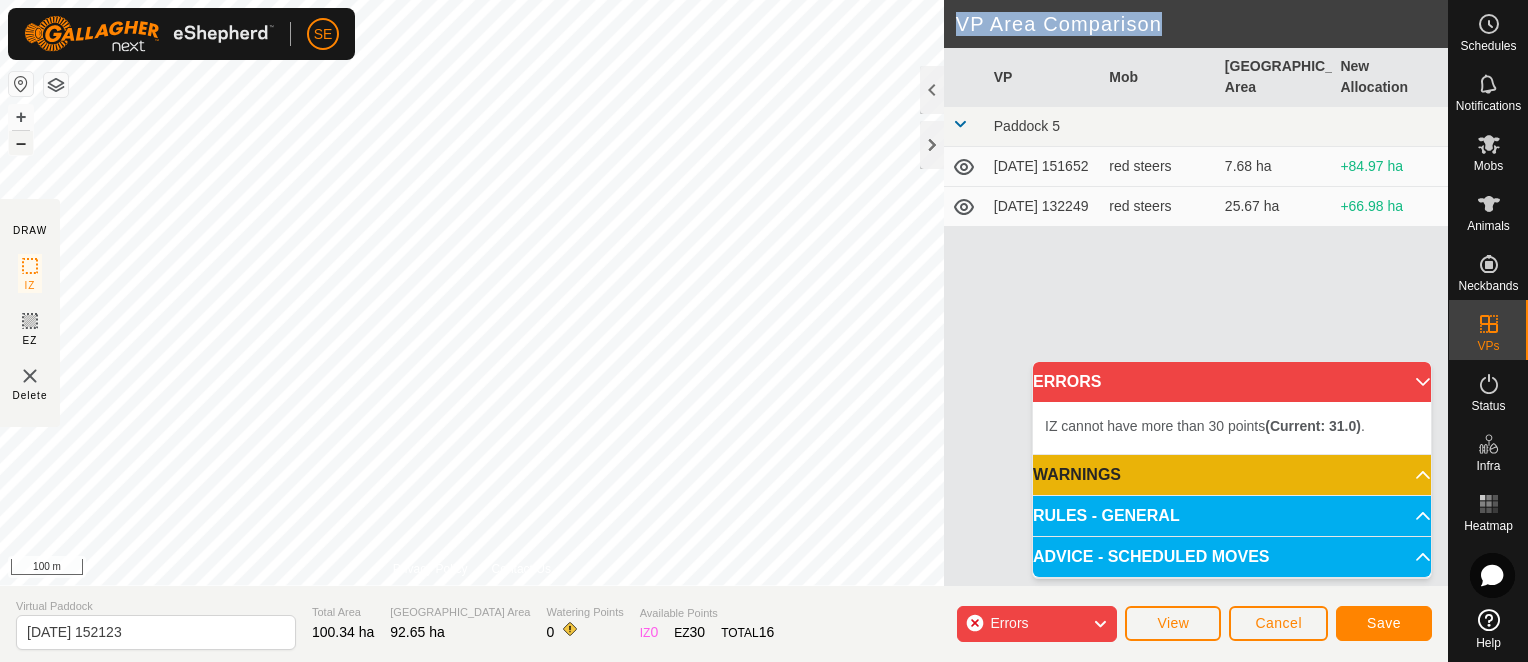 click on "–" at bounding box center [21, 143] 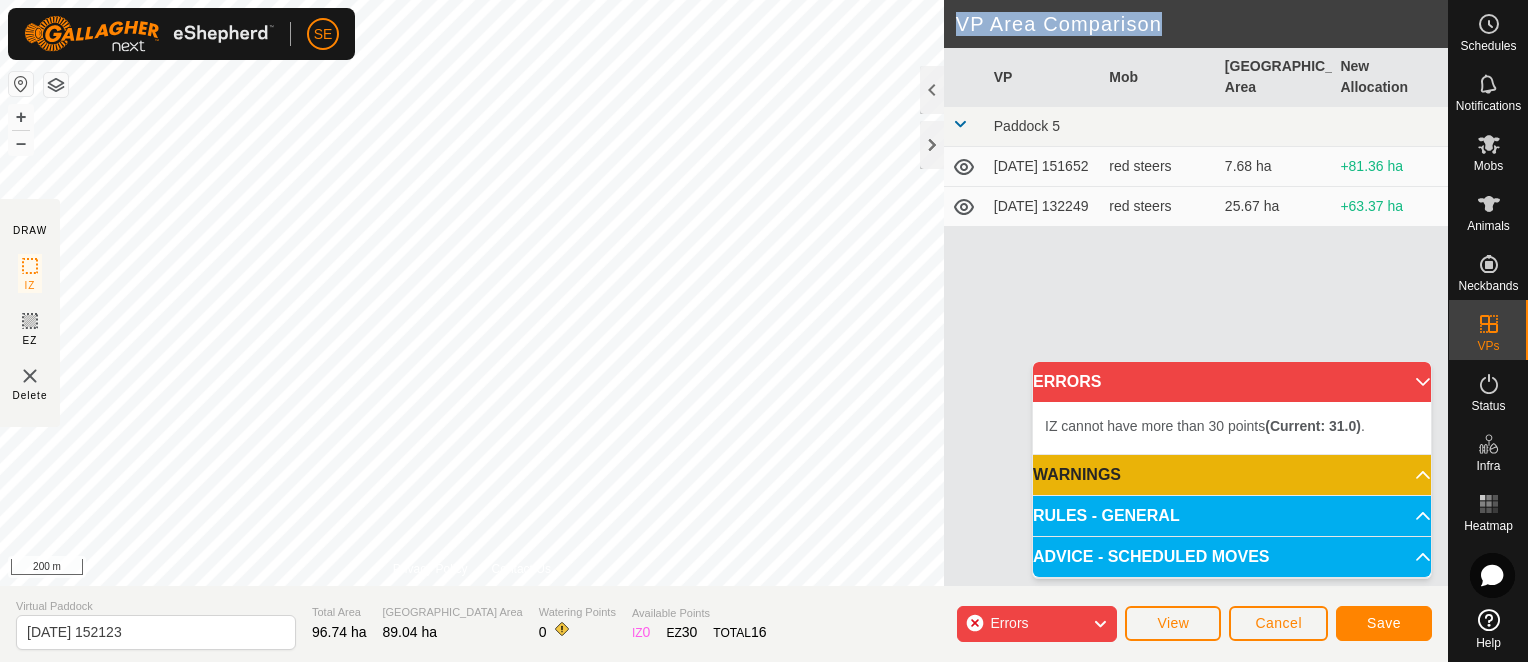 click on "SE Schedules Notifications Mobs Animals Neckbands VPs Status Infra Heatmap Help DRAW IZ EZ Delete Privacy Policy Contact Us IZ interior angle must be smaller than 280°  (Current: 326.6°) . + – ⇧ i 200 m VP Area Comparison     VP   Mob   [GEOGRAPHIC_DATA] Area   New Allocation  Paddock 5  [DATE] 151652   red steers   7.68 ha  +81.36 ha  [DATE] 132249   red steers   25.67 ha  +63.37 ha Virtual Paddock [DATE] 152123 Total Area 96.74 ha Grazing Area 89.04 ha Watering Points 0 Available Points  IZ   0  EZ  30  TOTAL   16 Errors View Cancel Save
ERRORS IZ cannot have more than 30 points  (Current: 31.0) . WARNINGS There are  no watering points  within the VP. RULES - GENERAL To make a VP valid for activation, it must meet the following requirements: No sharp corners: Each  IZ  angle must be larger than 80° – Use at least  4 points . Each  EZ  angle must be larger than 100° – Use at least  5 points . Boundaries: IZ  and  EZs  must not  overlap  or  intersect  themselves. EZs  must have  ." at bounding box center [764, 331] 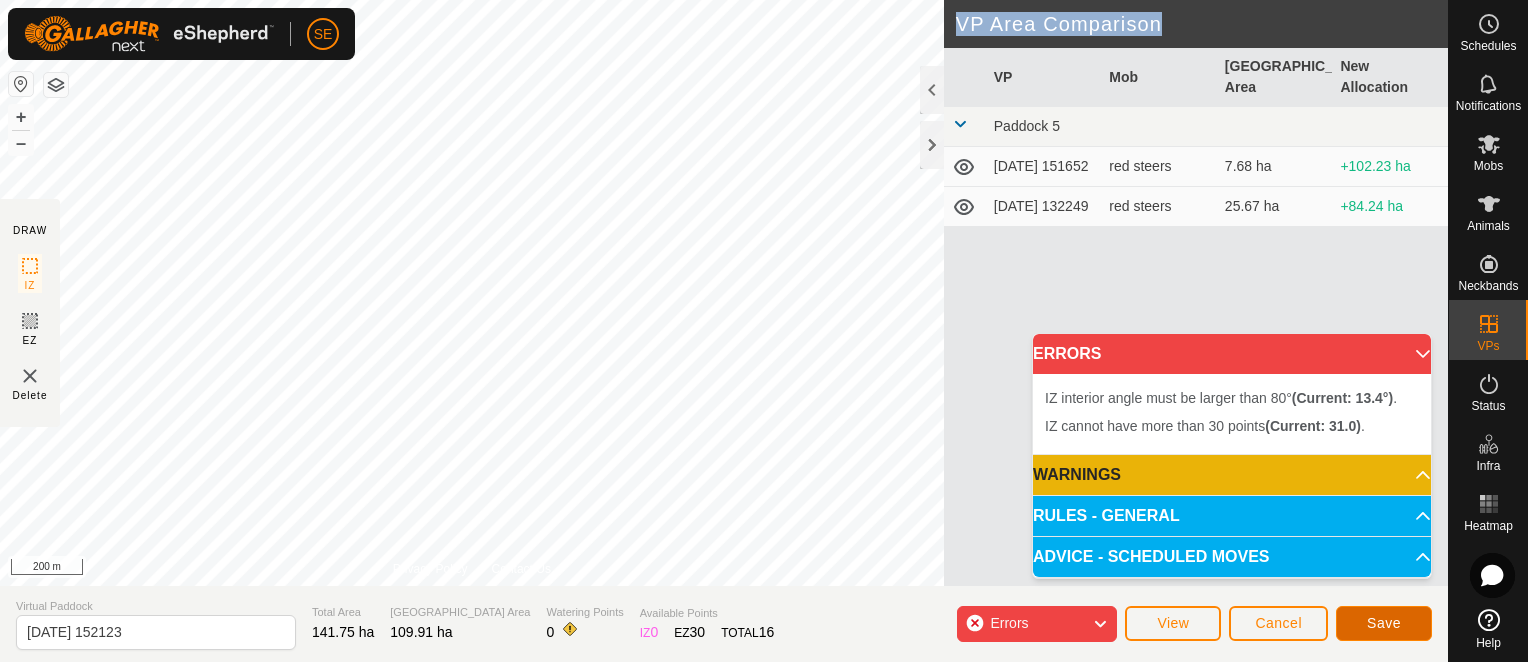 click on "Save" 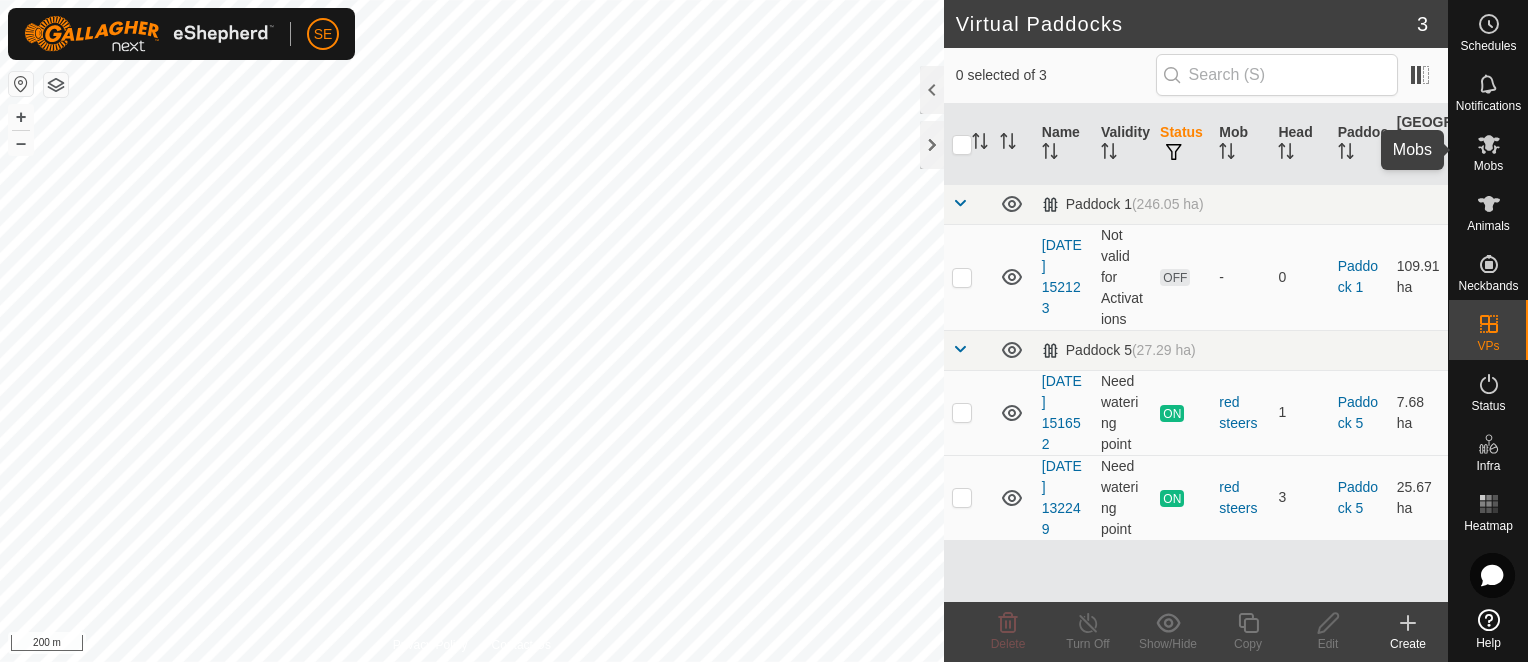 click 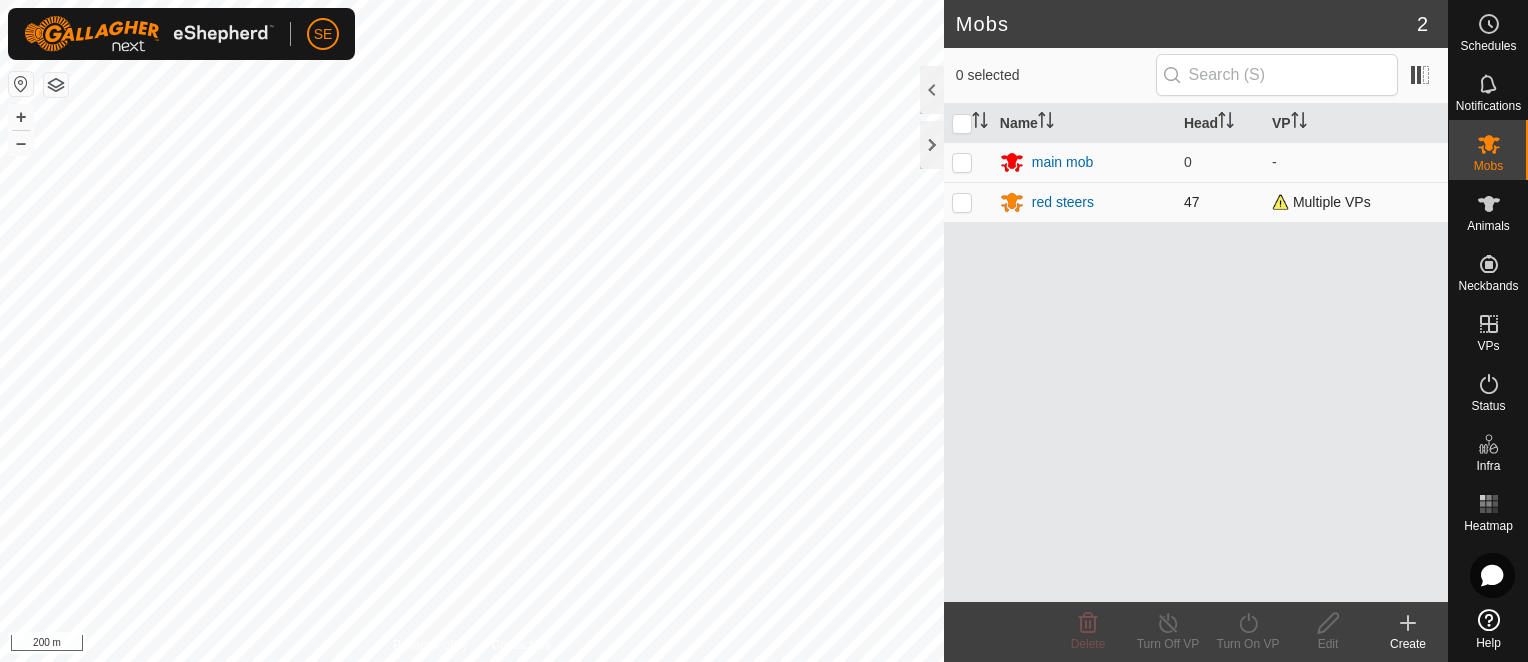 click at bounding box center [962, 202] 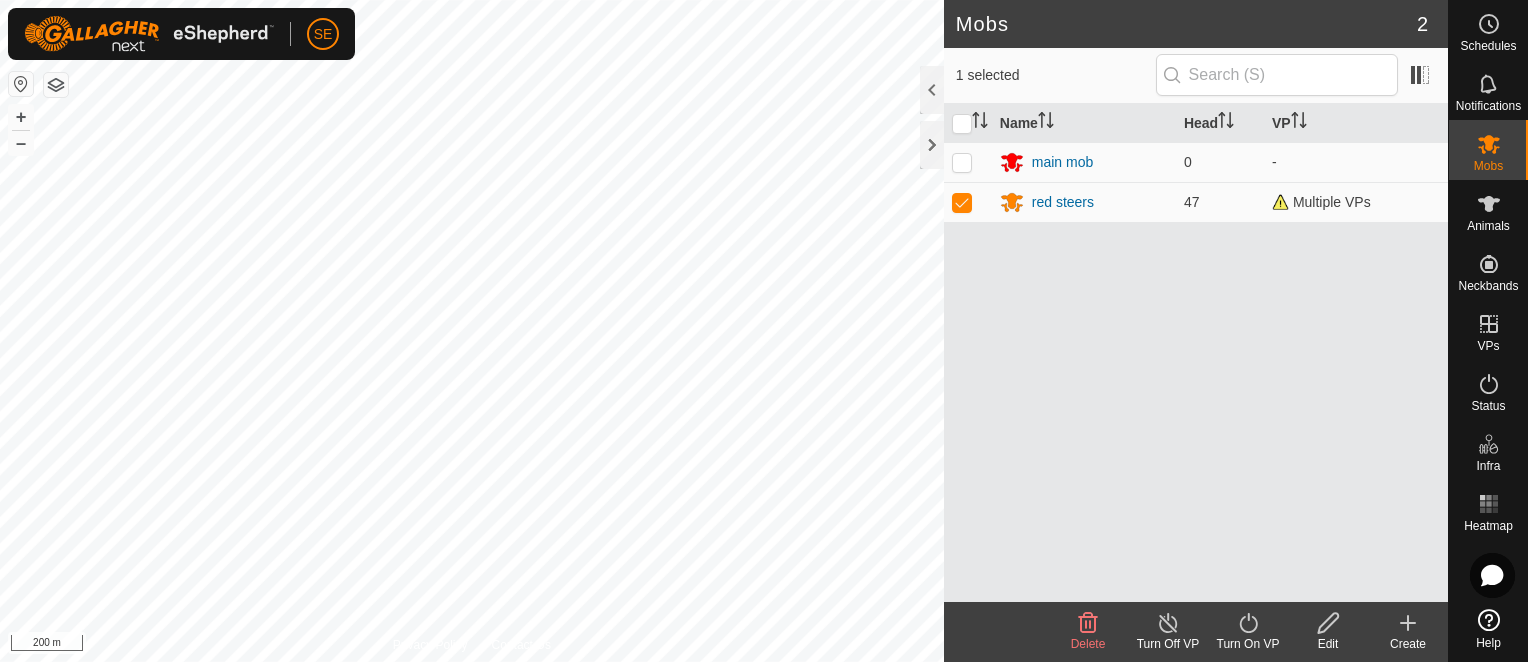 click 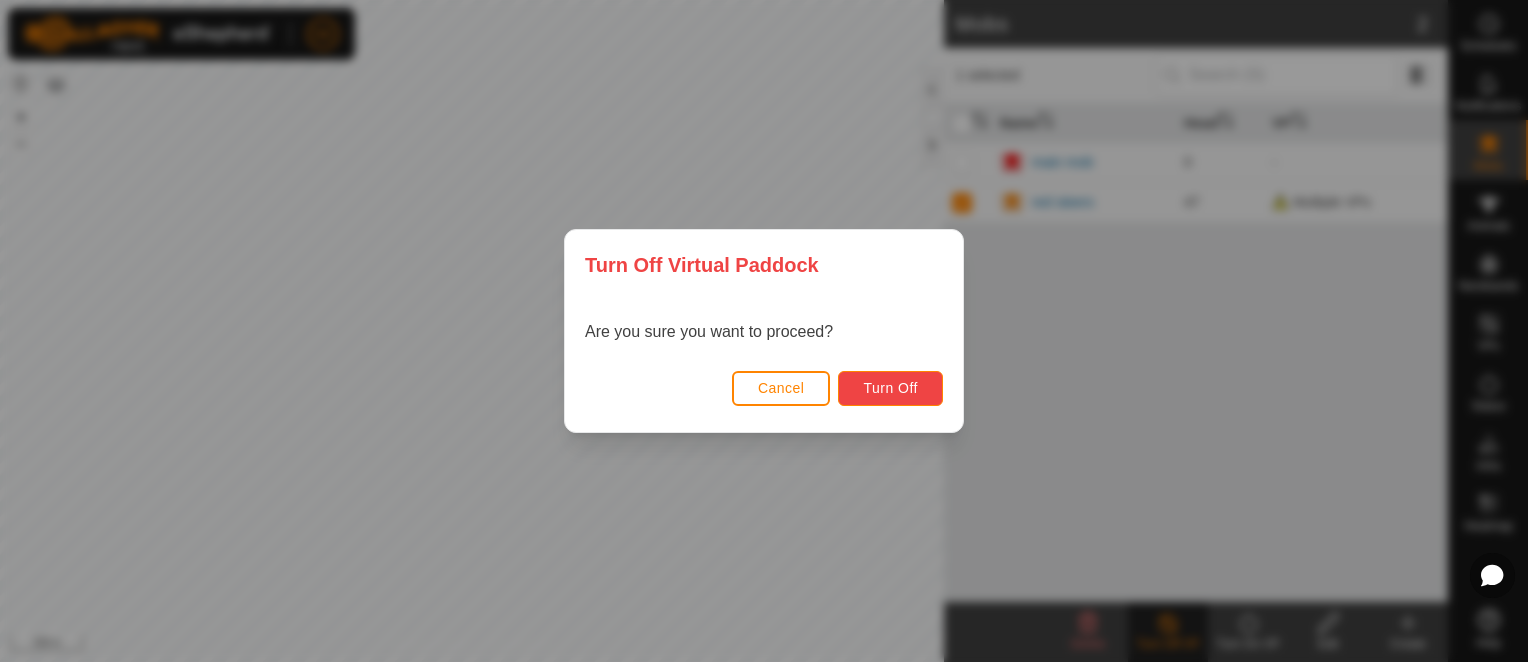 click on "Turn Off" at bounding box center (890, 388) 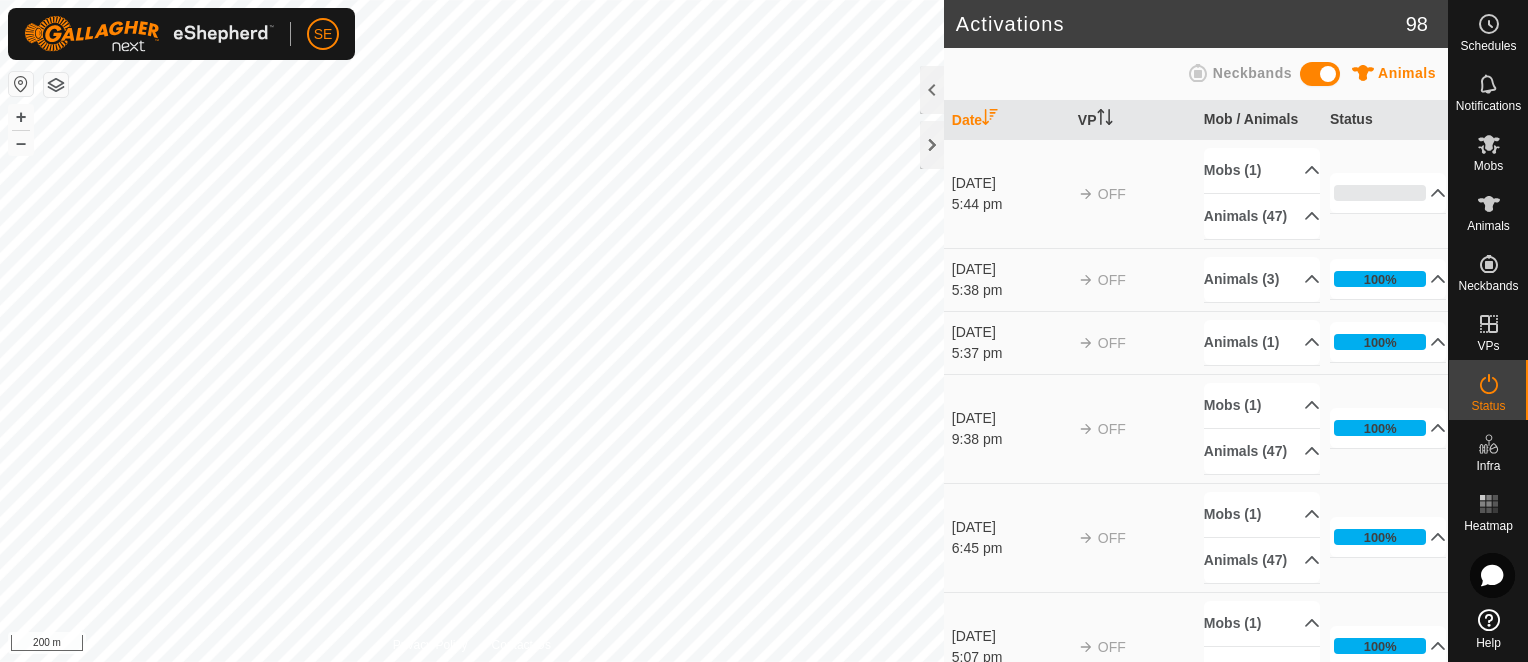 click on "Activations 98 Animals Neckbands   Date   VP   Mob / Animals   Status  [DATE] 5:44 pm OFF Mobs (1)  red steers  Animals [PHONE_NUMBER]   32   2   9   23   7   20   48   6   51   33   5   29   36   43   47   21   16   35   44   46   10   15   12   38   17   19   22   31   34   42   24   27   39   18   41   40   50   14   45   4   37   8  0% In Progress Pending  47  Sent   0  Completed Confirmed   0  Overridden  0  Cancelled   0  [DATE] 5:38 pm OFF Animals [PHONE_NUMBER]% In Progress Pending  0  Sent   0  Completed Confirmed   0  Overridden  0  Cancelled   3  [DATE] 5:37 pm OFF Animals (1)  37  100% In Progress Pending  0  Sent   0  Completed Confirmed   0  Overridden  0  Cancelled   1  [DATE] 9:38 pm OFF Mobs (1)  red steers  Animals [PHONE_NUMBER]   32   2   9   23   7   20   48   6   51   33   5   29   36   43   47   21   16   35   44   46   10   15   12   38   17   19   22   31   34   42   24   27   39   18   41   40   50   14   45   4   37   8  100%" 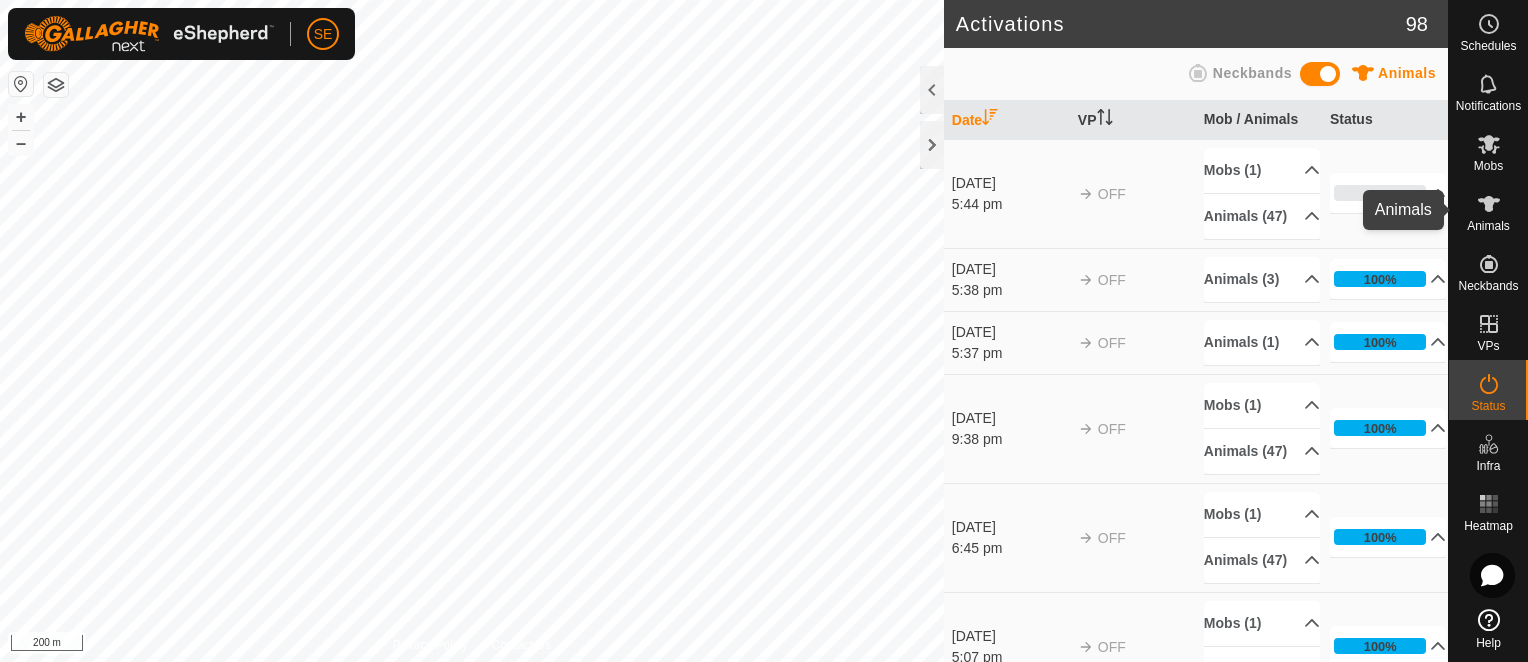 click on "Animals" at bounding box center (1488, 226) 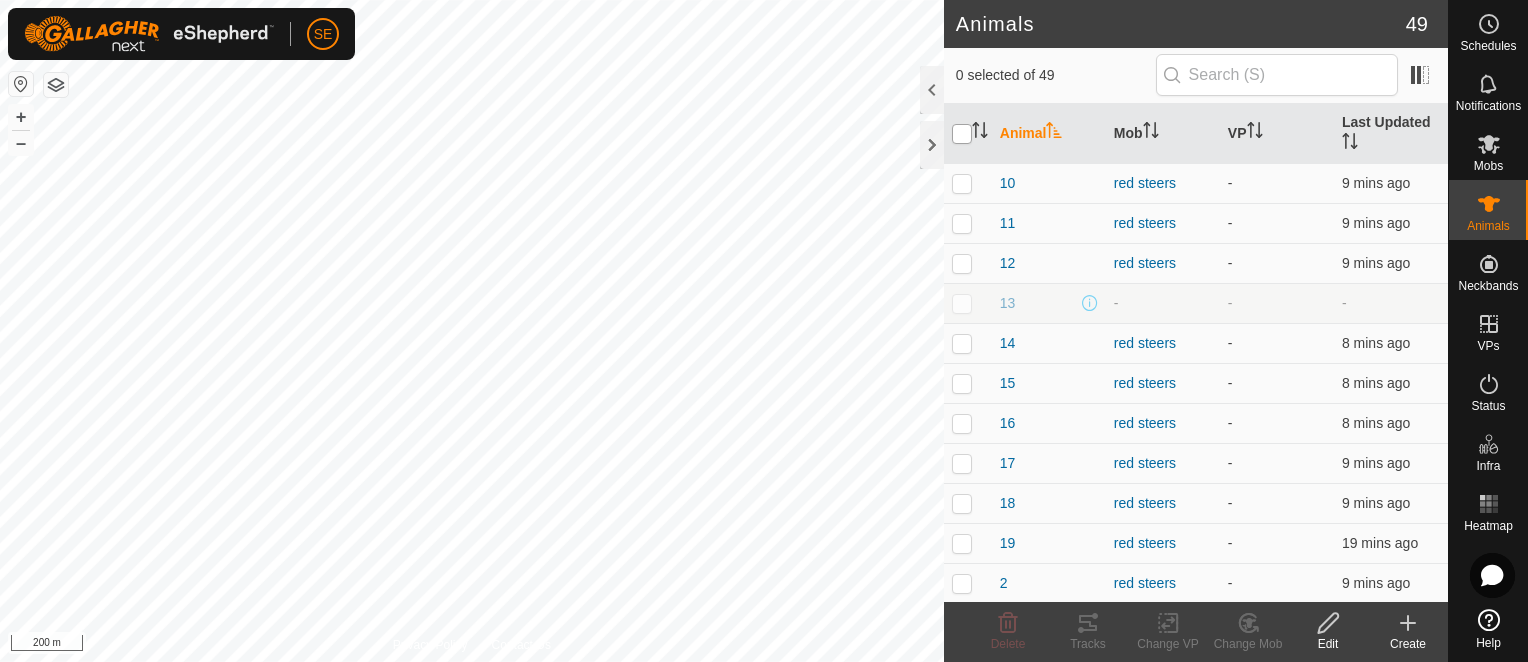 click at bounding box center [962, 134] 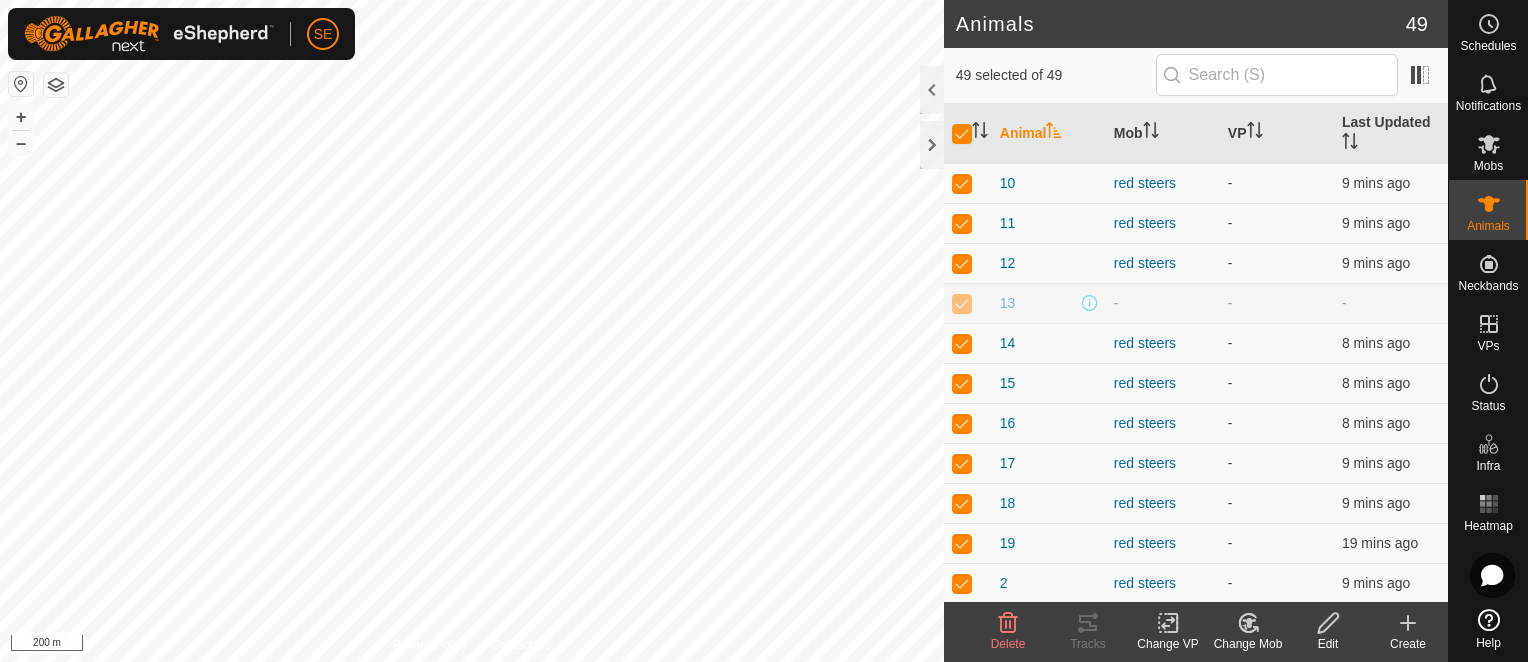 click 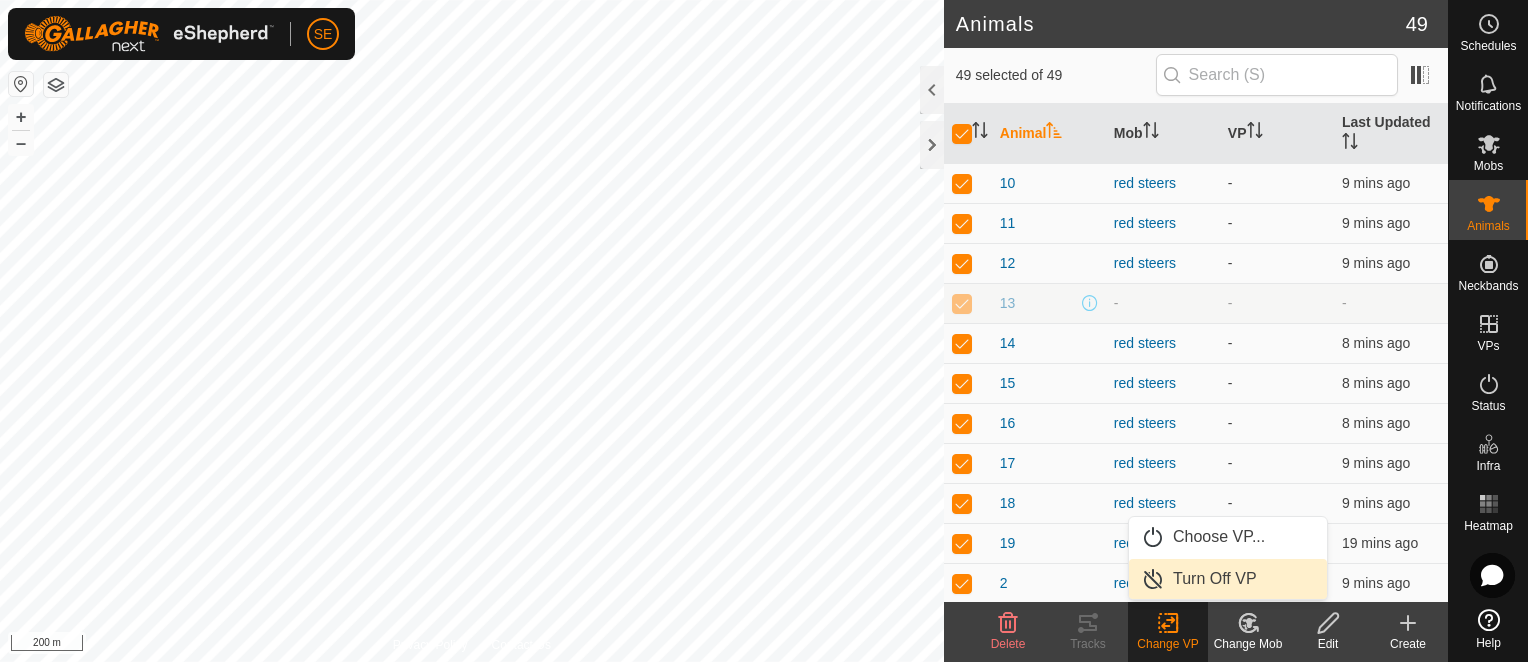 click on "Turn Off VP" at bounding box center [1228, 579] 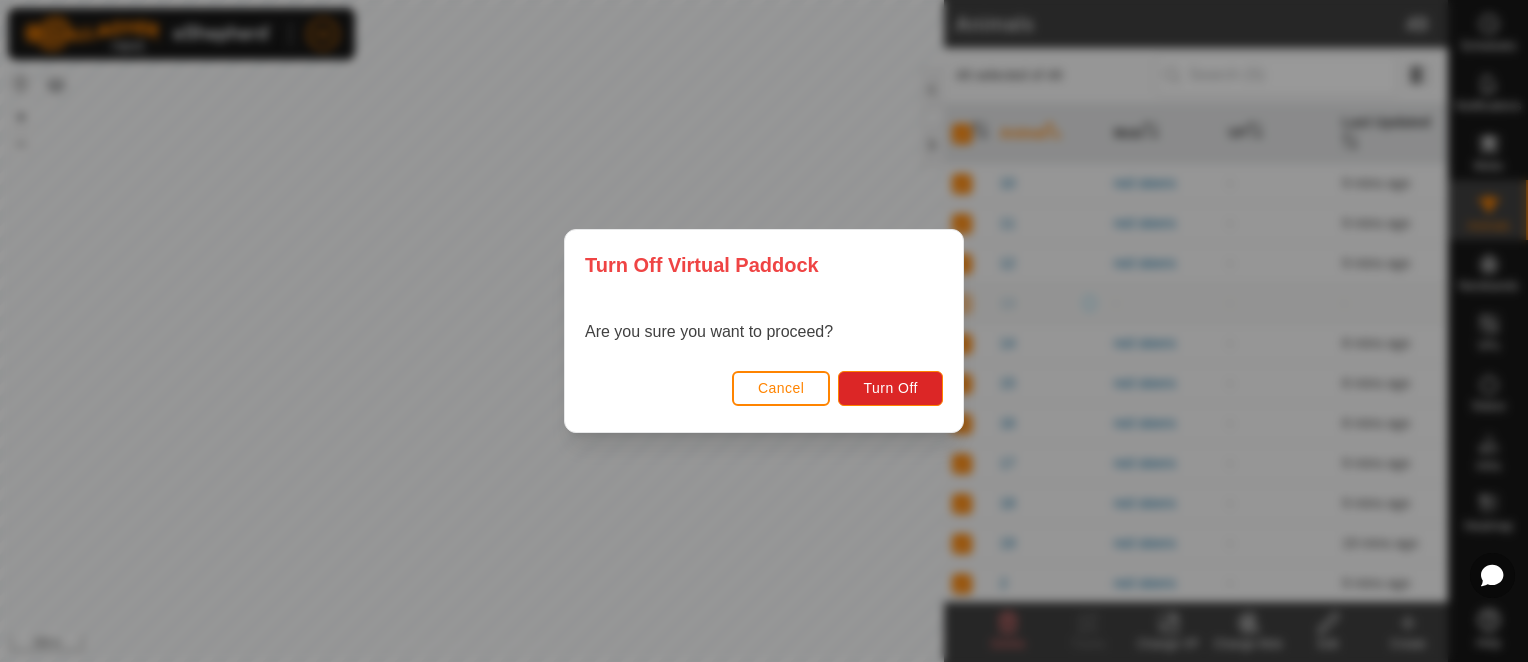 click on "Cancel Turn Off" at bounding box center [764, 398] 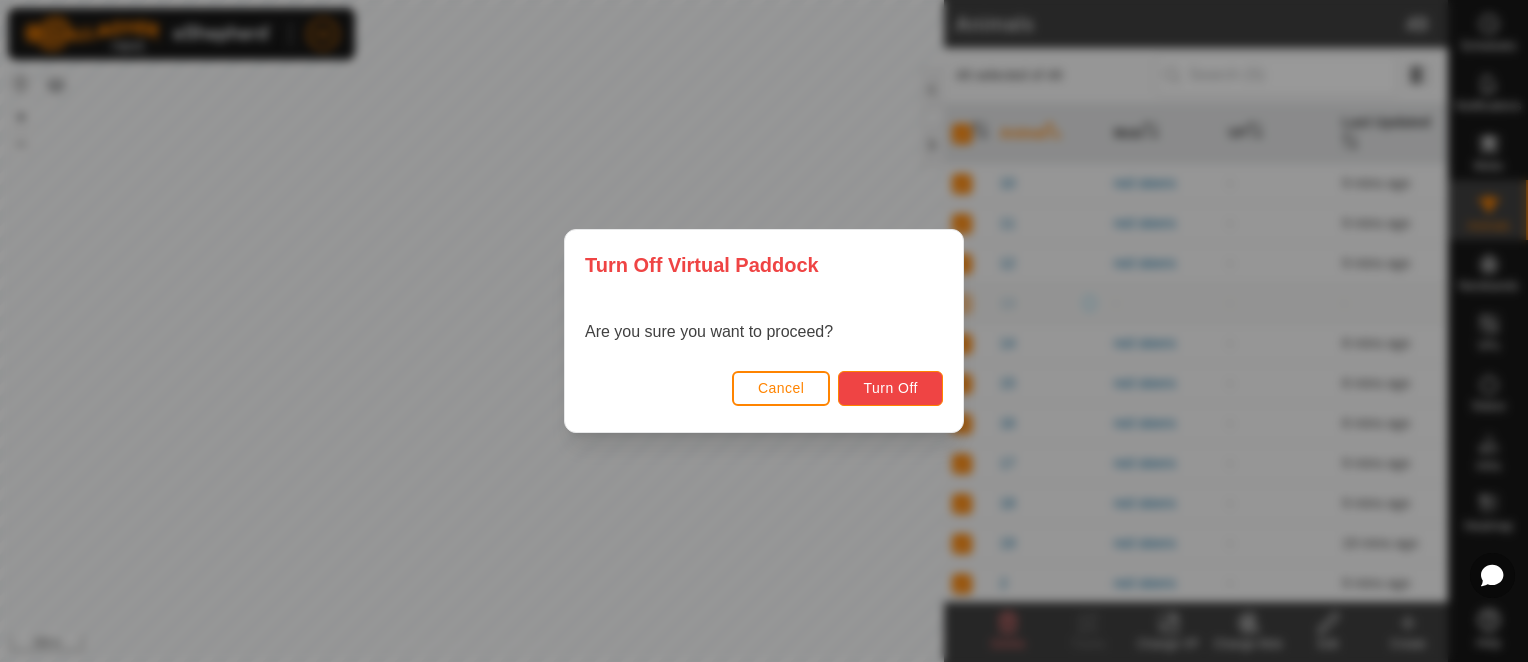 click on "Turn Off" at bounding box center (890, 388) 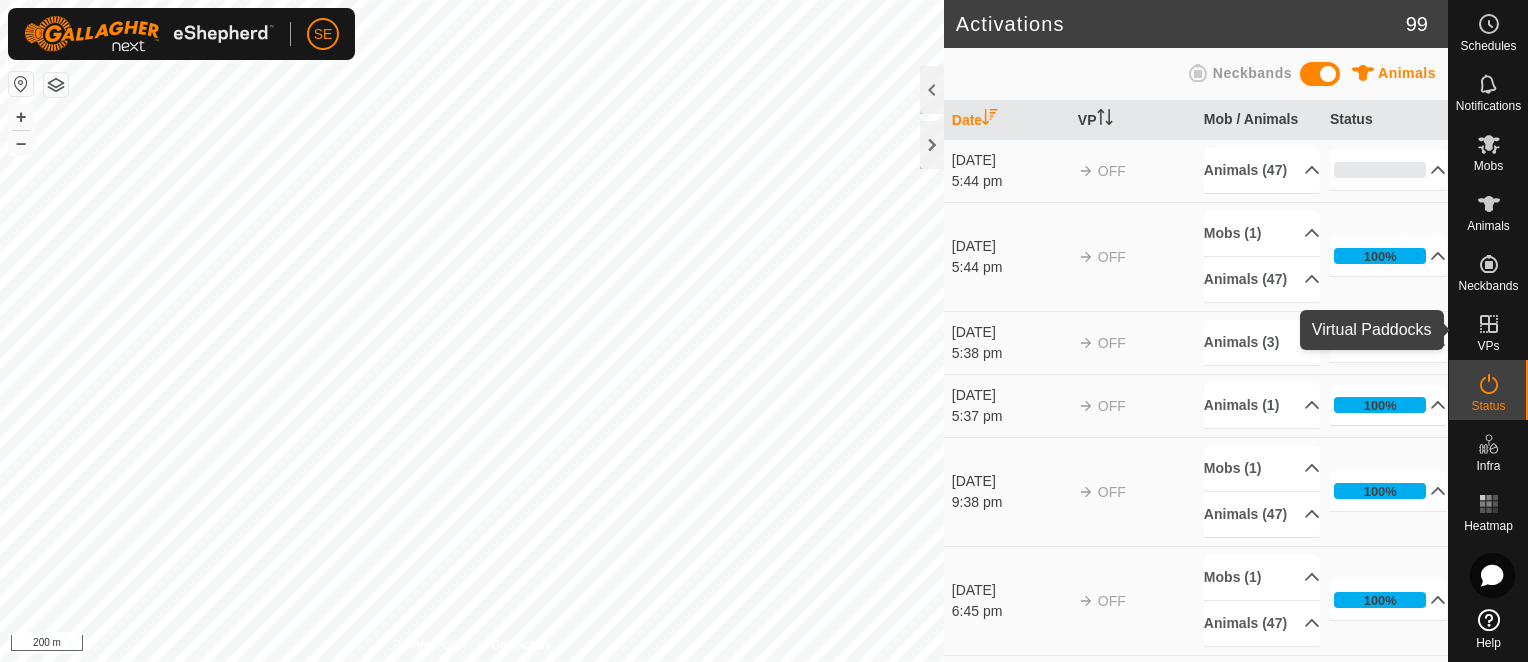 click 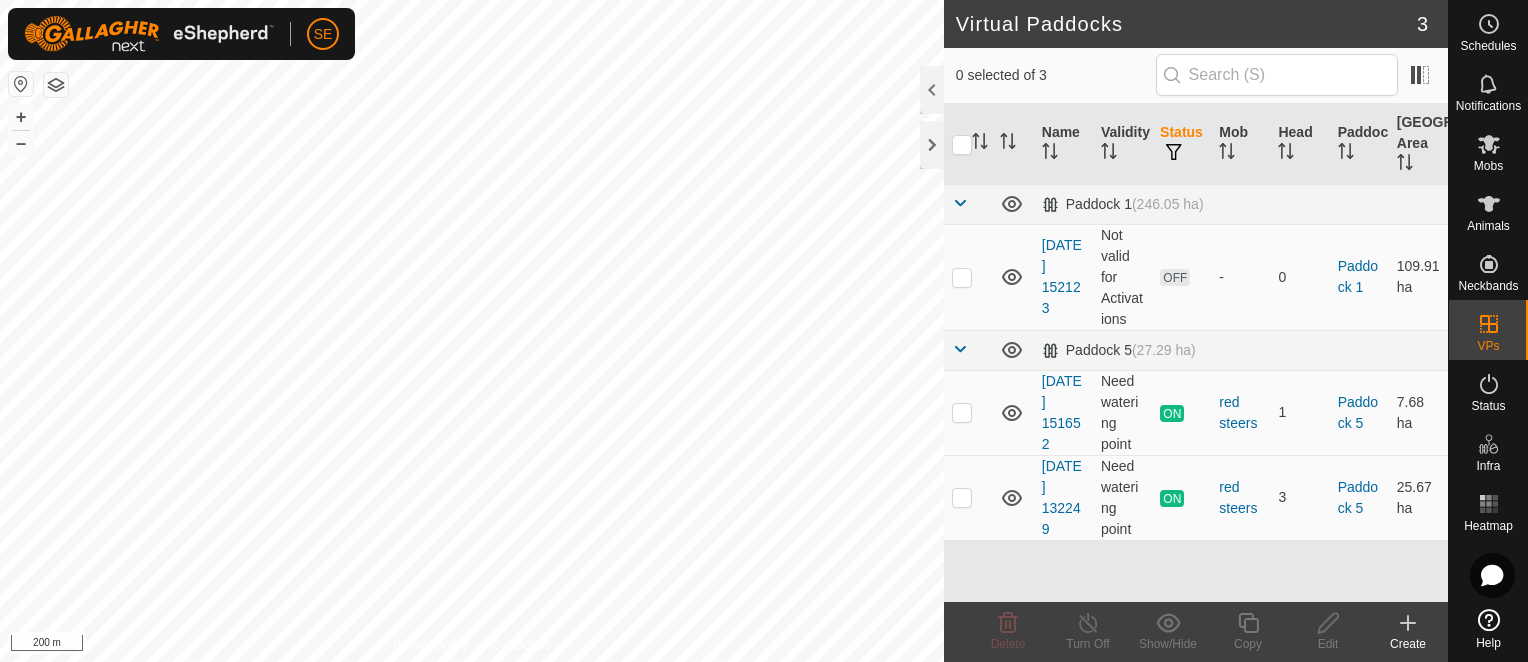 click 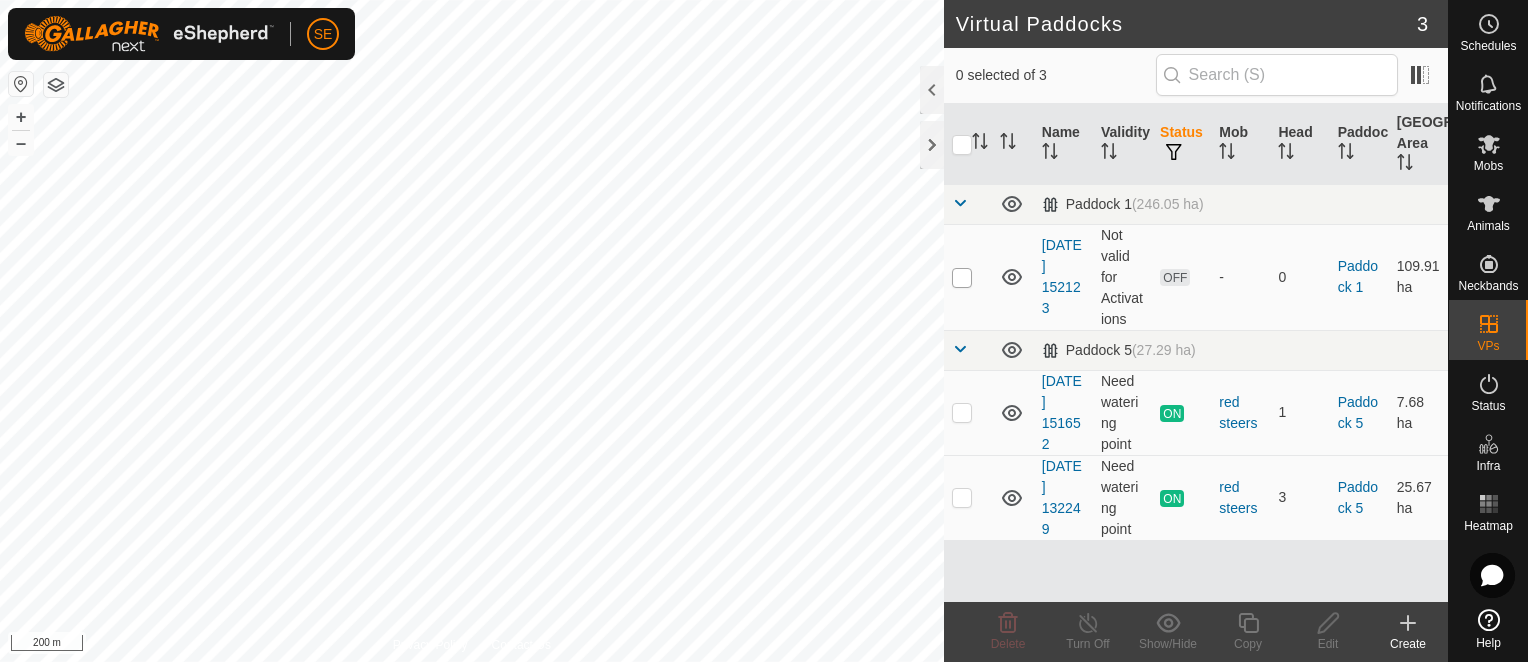 click at bounding box center (962, 278) 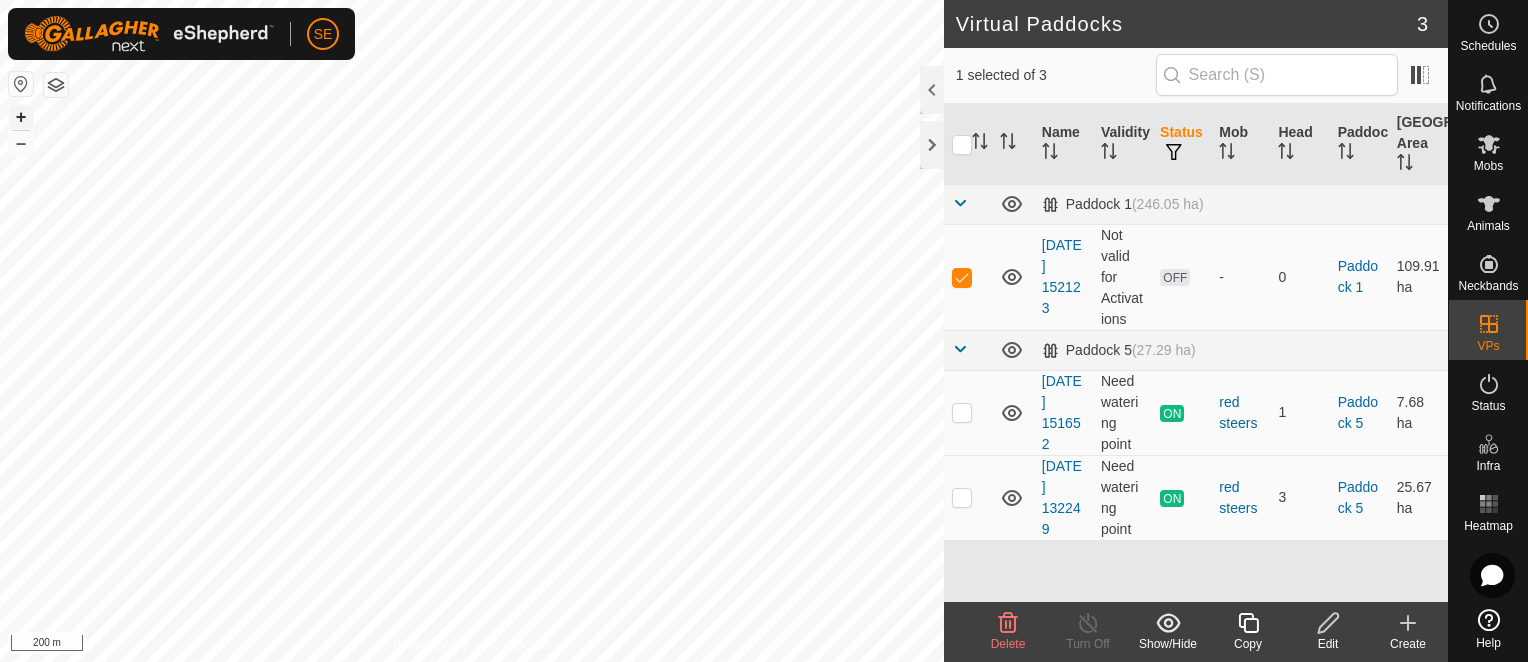 click on "+" at bounding box center (21, 117) 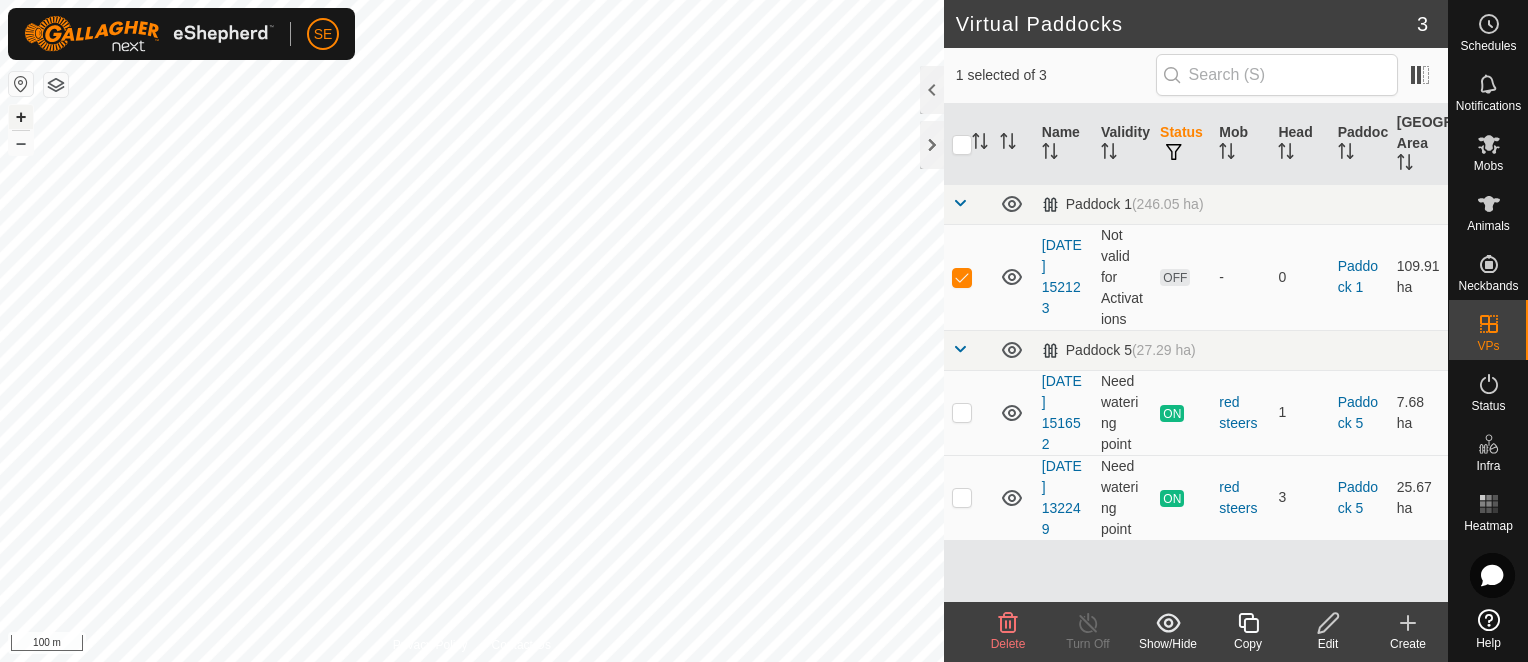 click on "+" at bounding box center (21, 117) 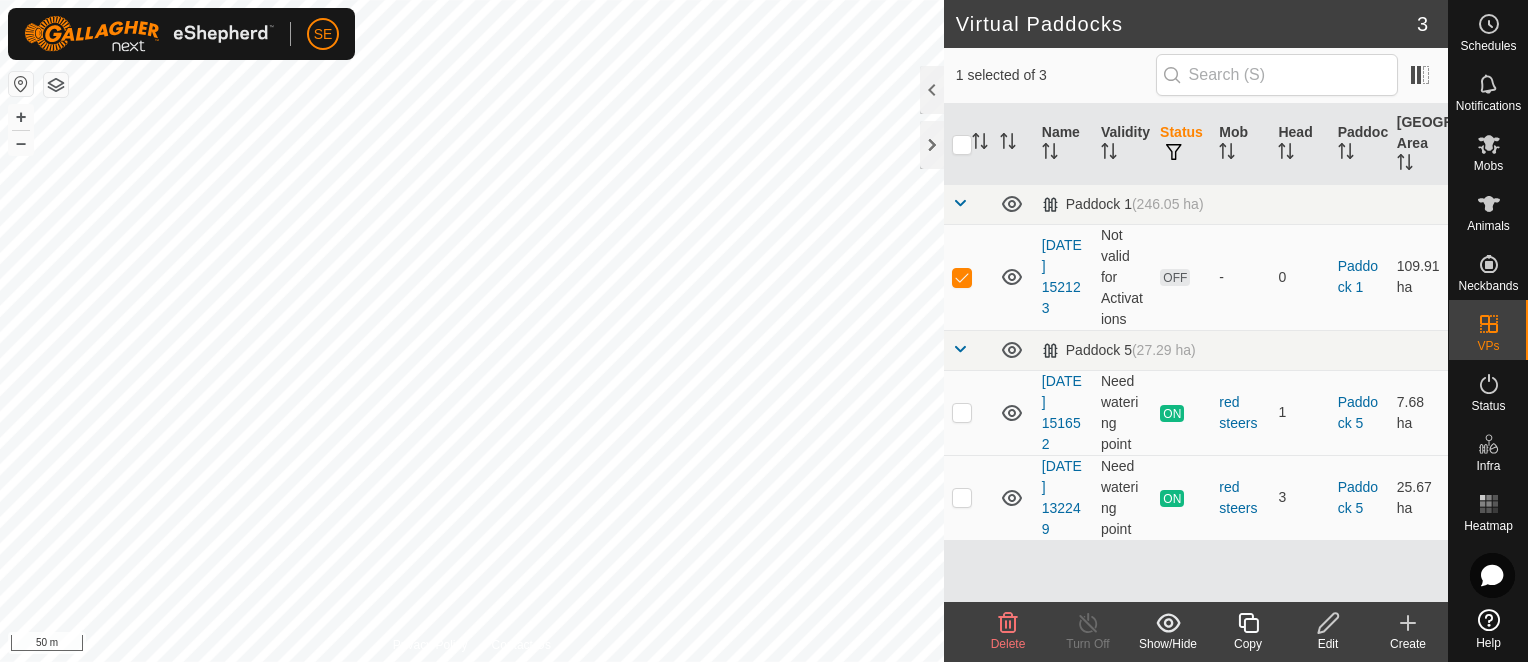 click on "SE Schedules Notifications Mobs Animals Neckbands VPs Status Infra Heatmap Help Virtual Paddocks 3 1 selected of 3     Name   Validity   Status   Mob   Head   Paddock   Grazing Area   Paddock 1   (246.05 ha) [DATE] 152123  Not valid for Activations  OFF  -   0   Paddock 1   109.91 [PERSON_NAME] 5   (27.29 ha) [DATE] 151652  Need watering point  ON  red steers   1   Paddock 5   7.68 ha  [DATE] 132249  Need watering point  ON  red steers   3   Paddock 5   25.67 ha  Delete  Turn Off   Show/Hide   Copy   Edit   Create  Privacy Policy Contact Us
[DATE] 152123 Status:  OFF Type:  Inclusion Zone + – ⇧ i 50 m" at bounding box center (764, 331) 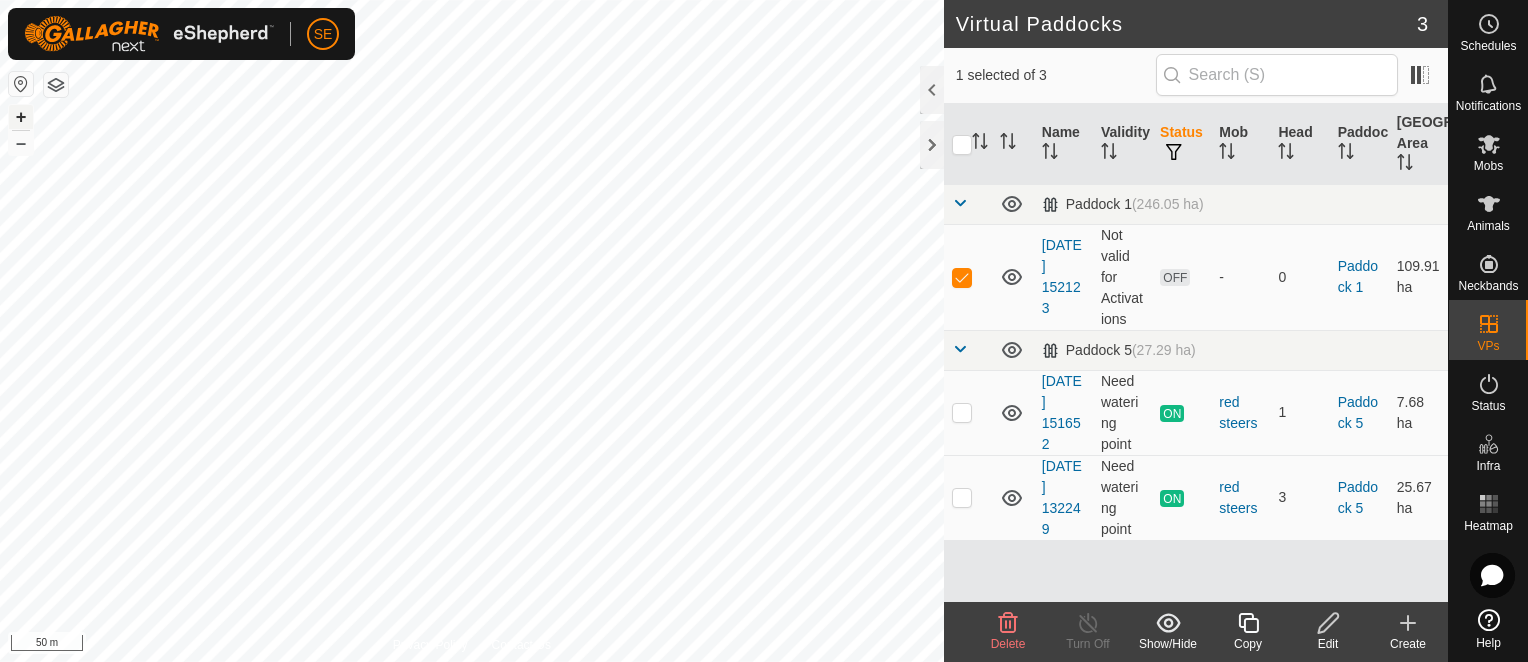 click on "+" at bounding box center (21, 117) 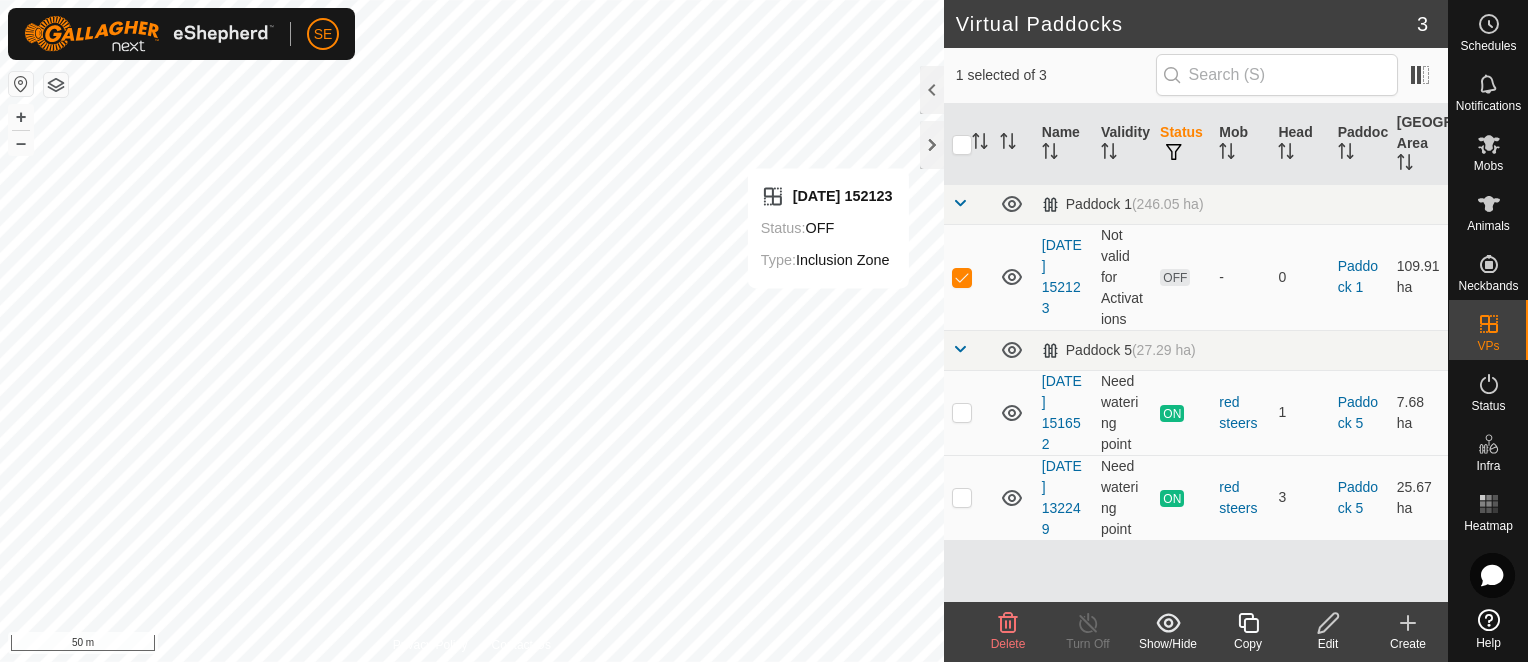click 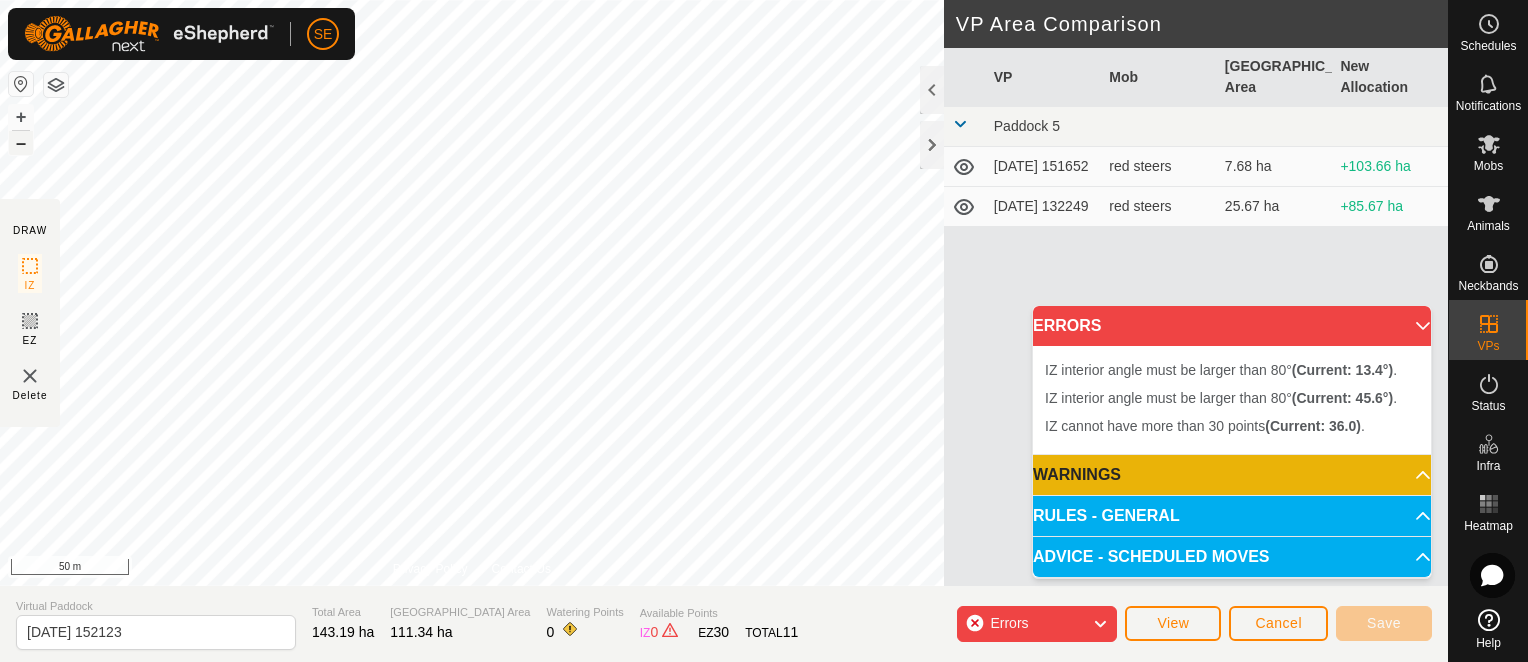 click on "–" at bounding box center (21, 143) 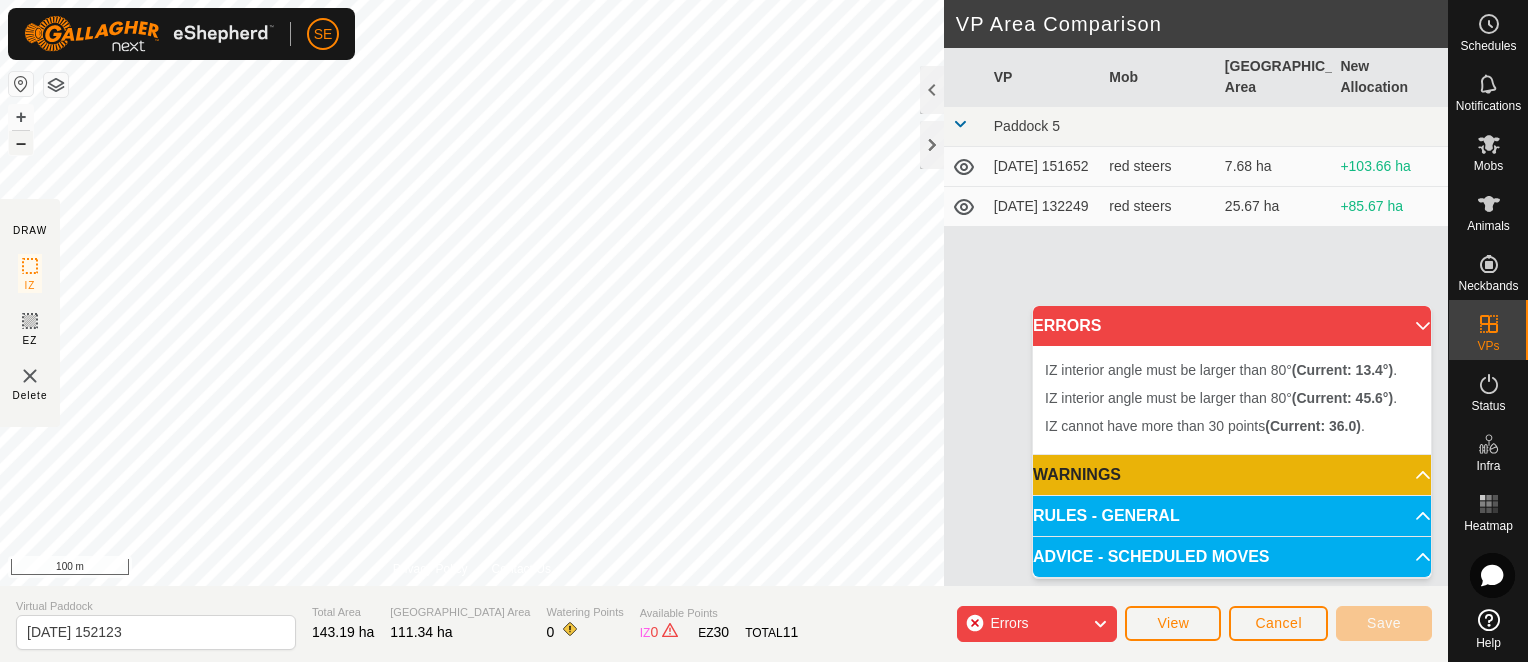 click on "–" at bounding box center (21, 143) 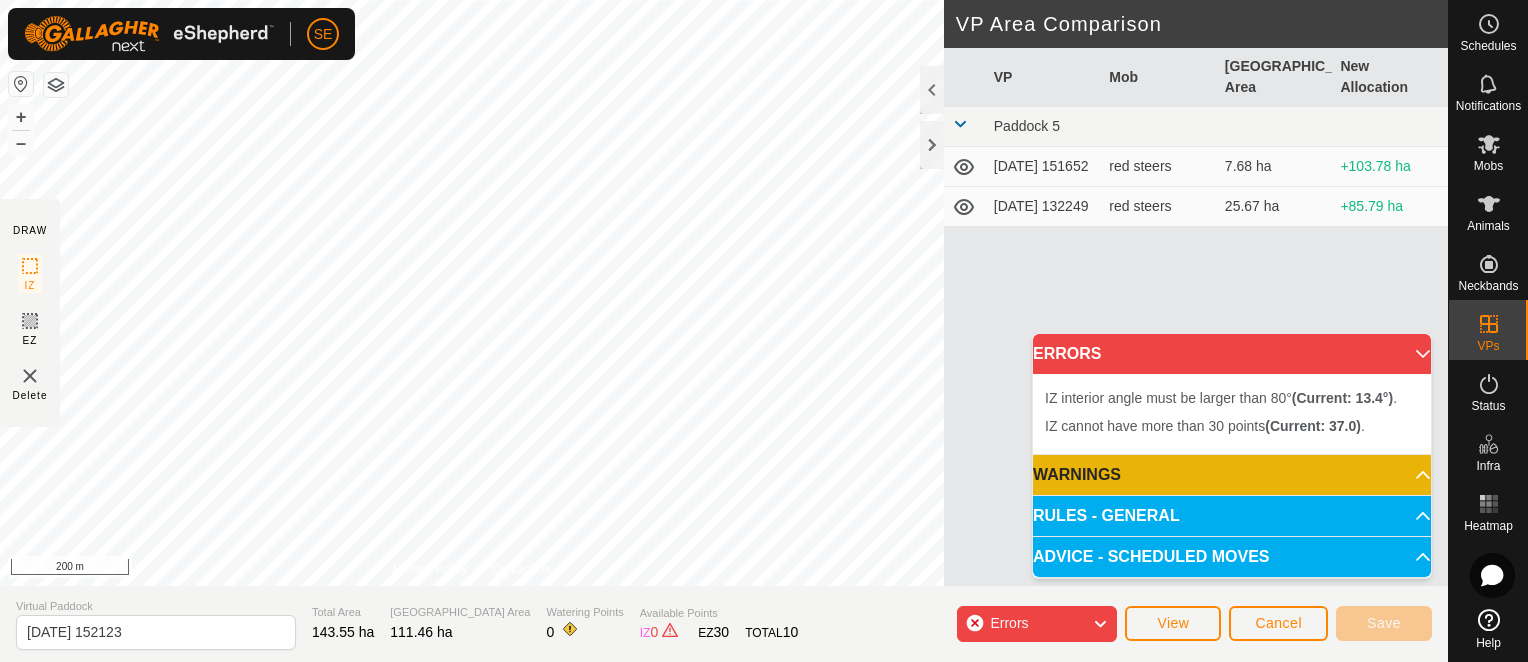 click on "SE Schedules Notifications Mobs Animals Neckbands VPs Status Infra Heatmap Help DRAW IZ EZ Delete Privacy Policy Contact Us IZ interior angle must be larger than 80°  (Current: 73.7°) . + – ⇧ i 200 m VP Area Comparison     VP   Mob   [GEOGRAPHIC_DATA] Area   New Allocation  Paddock 5  [DATE] 151652   red steers   7.68 ha  +103.78 ha  [DATE] 132249   red steers   25.67 ha  +85.79 ha Virtual Paddock [DATE] 152123 Total Area 143.55 ha Grazing Area 111.46 ha Watering Points 0 Available Points  IZ   0  EZ  30  TOTAL   10 Errors View Cancel Save
ERRORS IZ interior angle must be larger than 80°  (Current: 13.4°) . IZ cannot have more than 30 points  (Current: 37.0) . WARNINGS There are  no watering points  within the VP. RULES - GENERAL To make a VP valid for activation, it must meet the following requirements: No sharp corners: Each  IZ  angle must be larger than 80° – Use at least  4 points . Each  EZ  angle must be larger than 100° – Use at least  5 points . Boundaries: IZ  and" at bounding box center (764, 331) 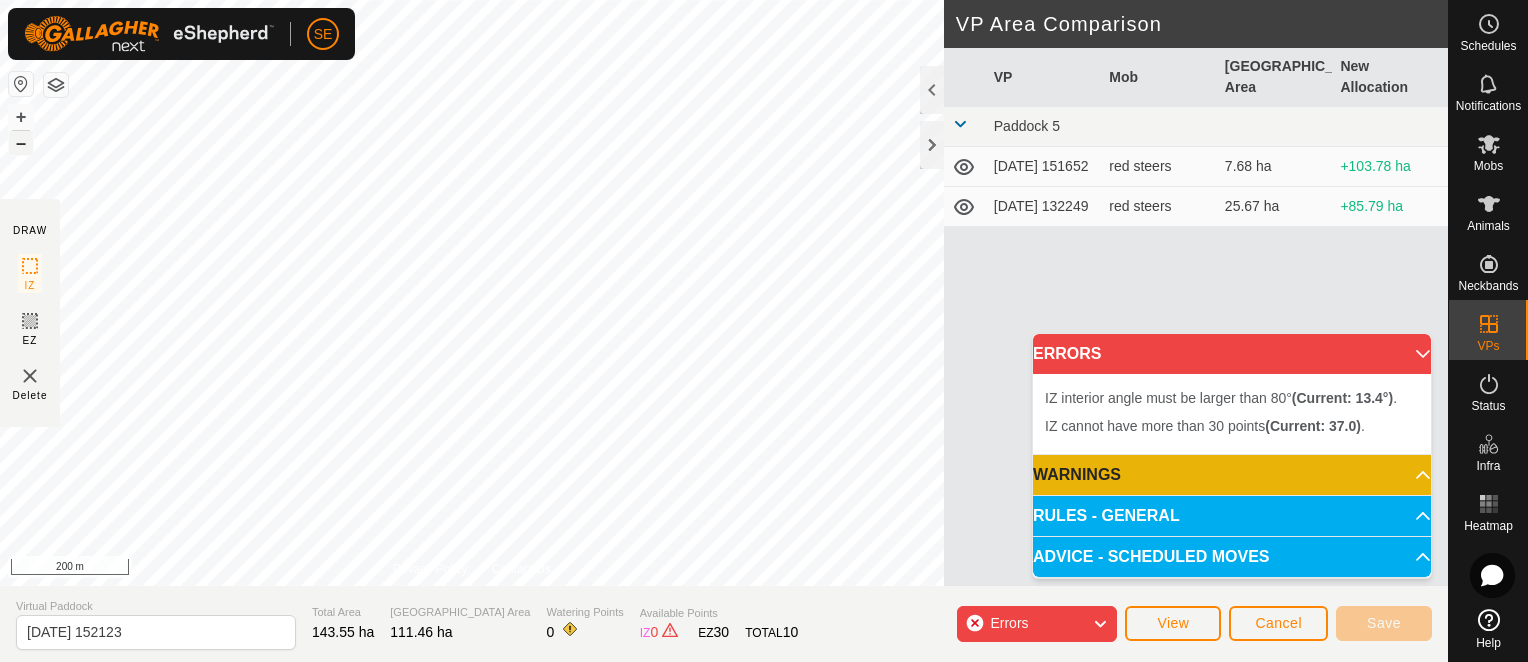click on "–" at bounding box center [21, 143] 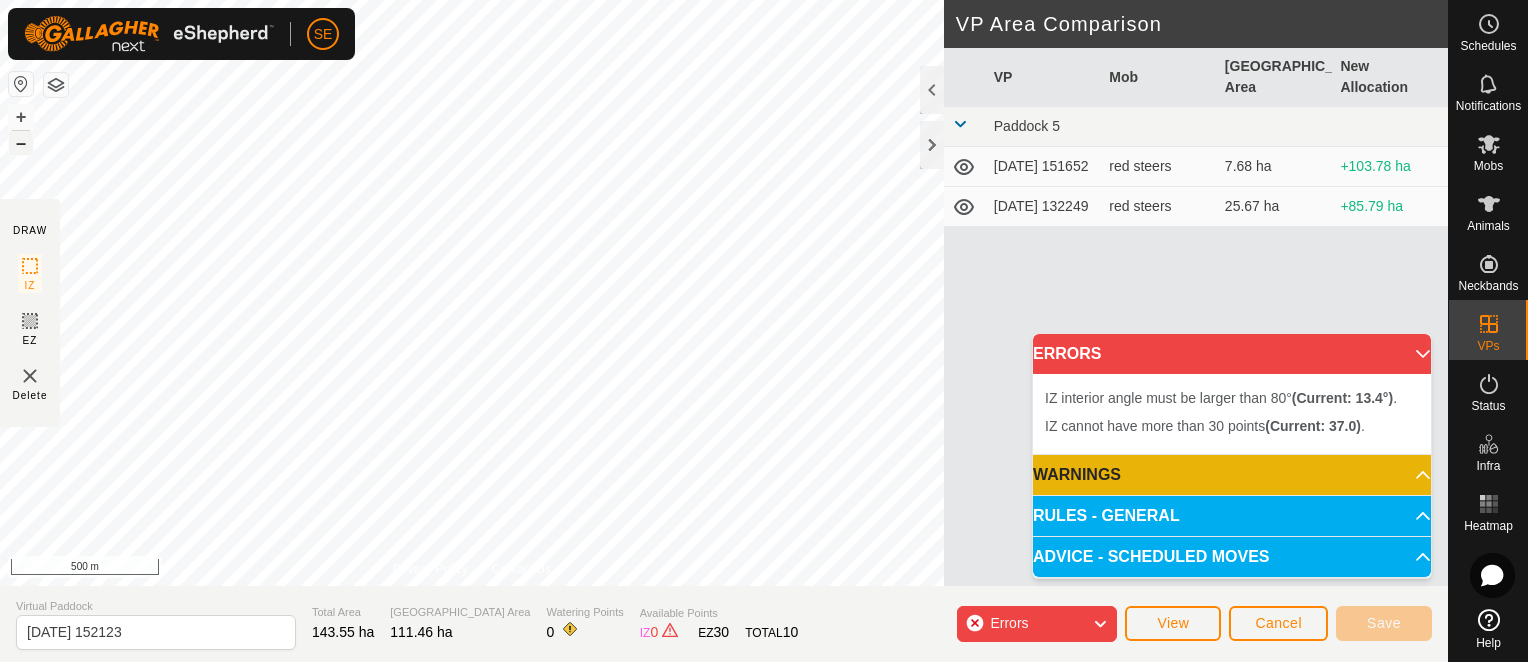 click on "–" at bounding box center [21, 143] 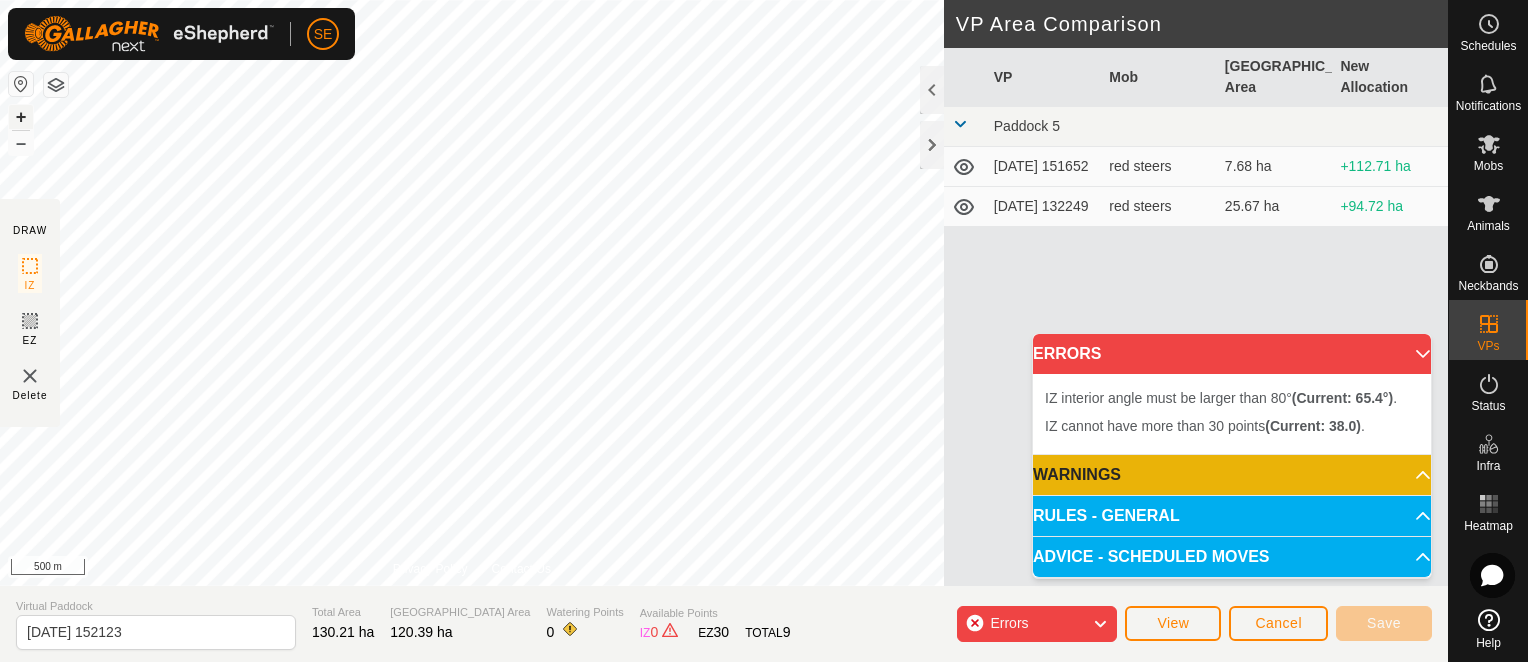 click on "+" at bounding box center [21, 117] 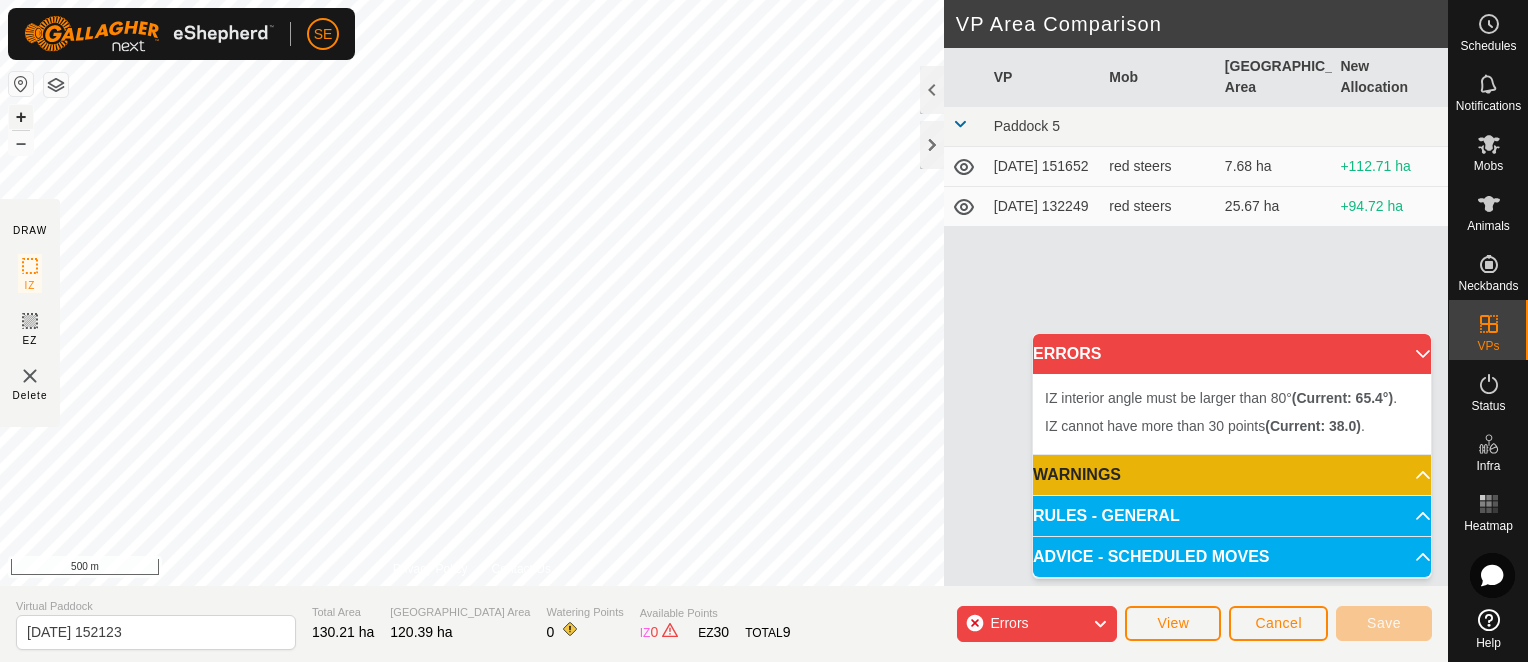 click on "+" at bounding box center [21, 117] 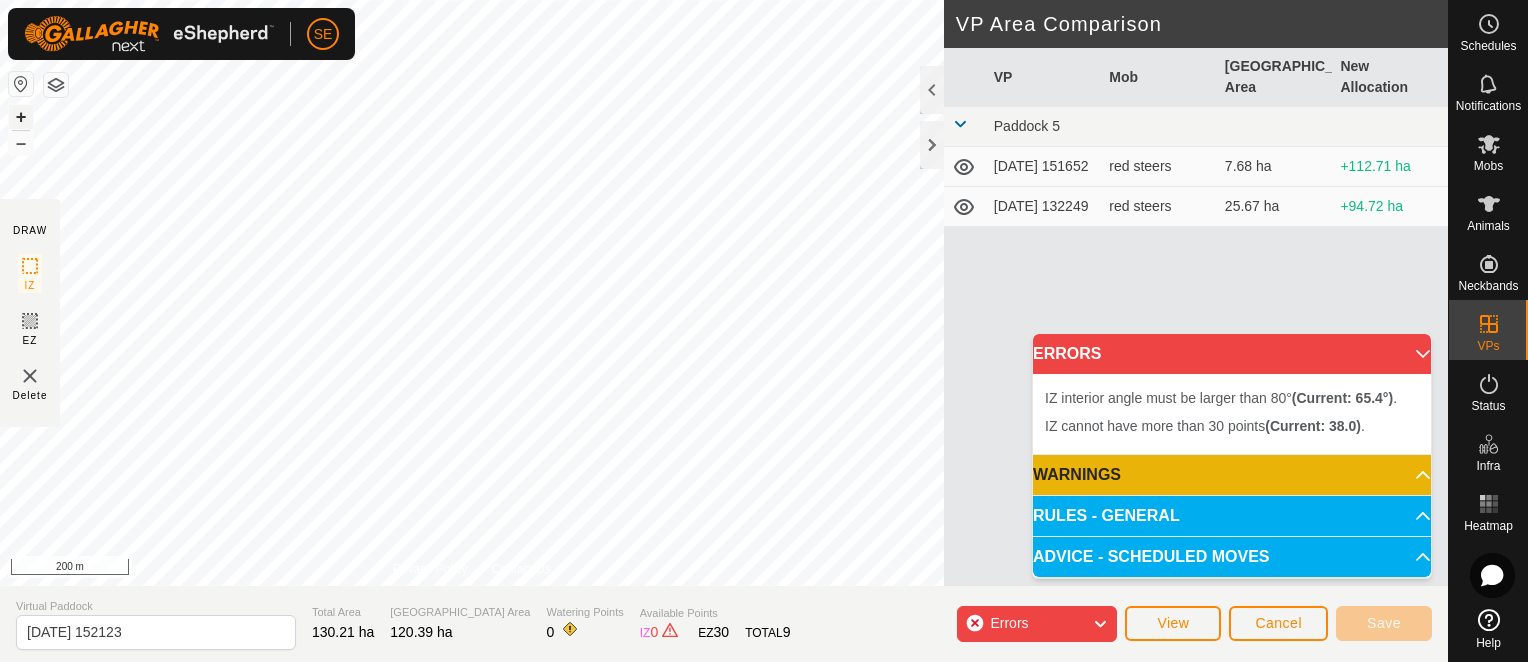 click on "+" at bounding box center (21, 117) 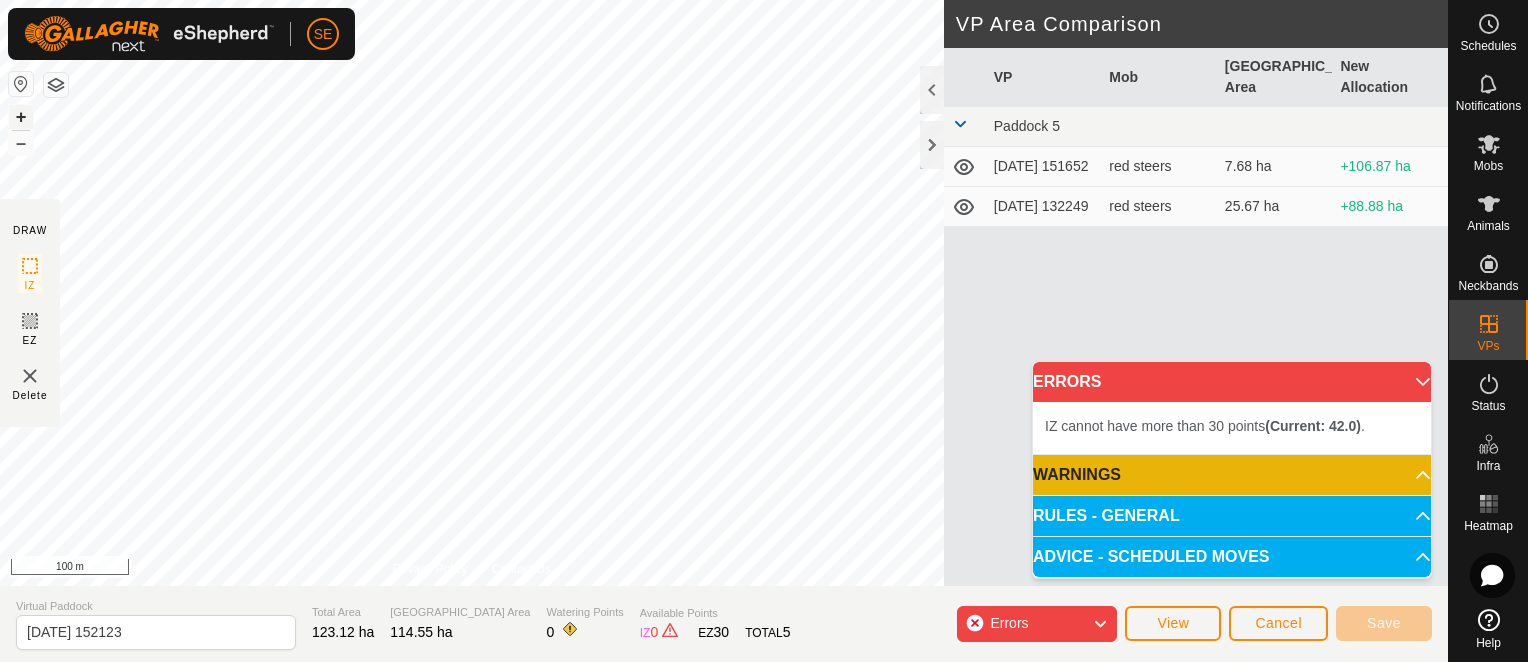 click on "+" at bounding box center [21, 117] 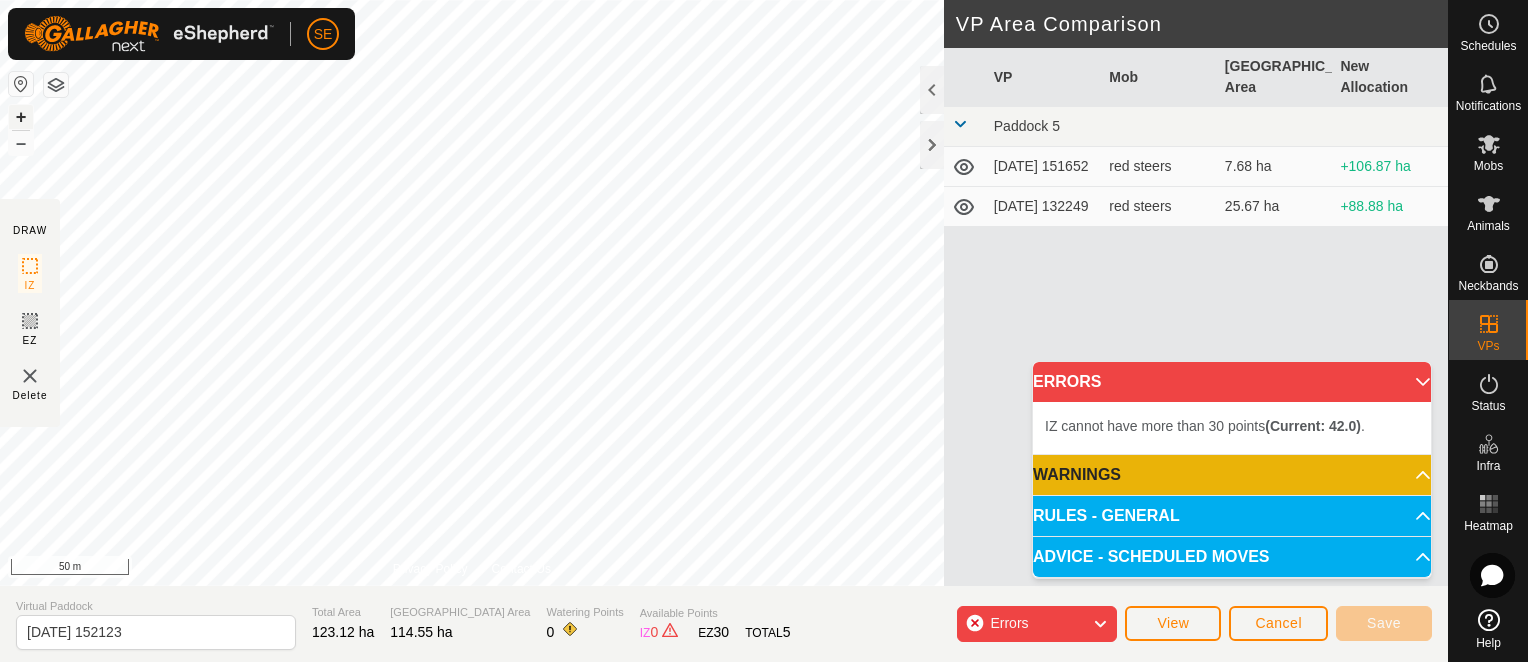 click on "+" at bounding box center [21, 117] 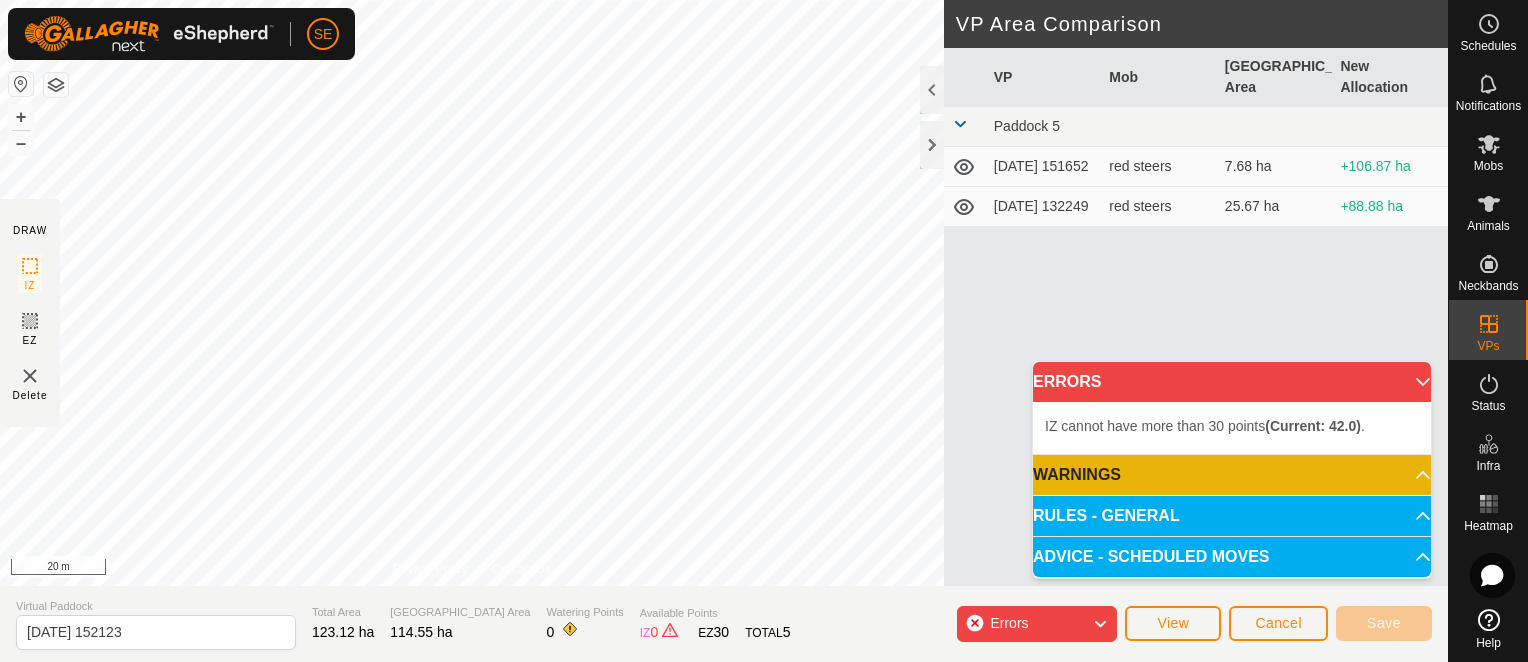 click on "SE Schedules Notifications Mobs Animals Neckbands VPs Status Infra Heatmap Help DRAW IZ EZ Delete Privacy Policy Contact Us IZ interior angle must be larger than 80°  (Current: 71.0°) . + – ⇧ i 20 m VP Area Comparison     VP   Mob   [GEOGRAPHIC_DATA] Area   New Allocation  Paddock 5  [DATE] 151652   red steers   7.68 ha  +106.87 ha  [DATE] 132249   red steers   25.67 ha  +88.88 ha Virtual Paddock [DATE] 152123 Total Area 123.12 ha Grazing Area 114.55 ha Watering Points 0 Available Points  IZ   0  EZ  30  TOTAL   5 Errors View Cancel Save
ERRORS IZ cannot have more than 30 points  (Current: 42.0) . WARNINGS There are  no watering points  within the VP. RULES - GENERAL To make a VP valid for activation, it must meet the following requirements: No sharp corners: Each  IZ  angle must be larger than 80° – Use at least  4 points . Each  EZ  angle must be larger than 100° – Use at least  5 points . Boundaries: IZ  and  EZs  must not  overlap  or  intersect  themselves. EZs  must have" at bounding box center [764, 331] 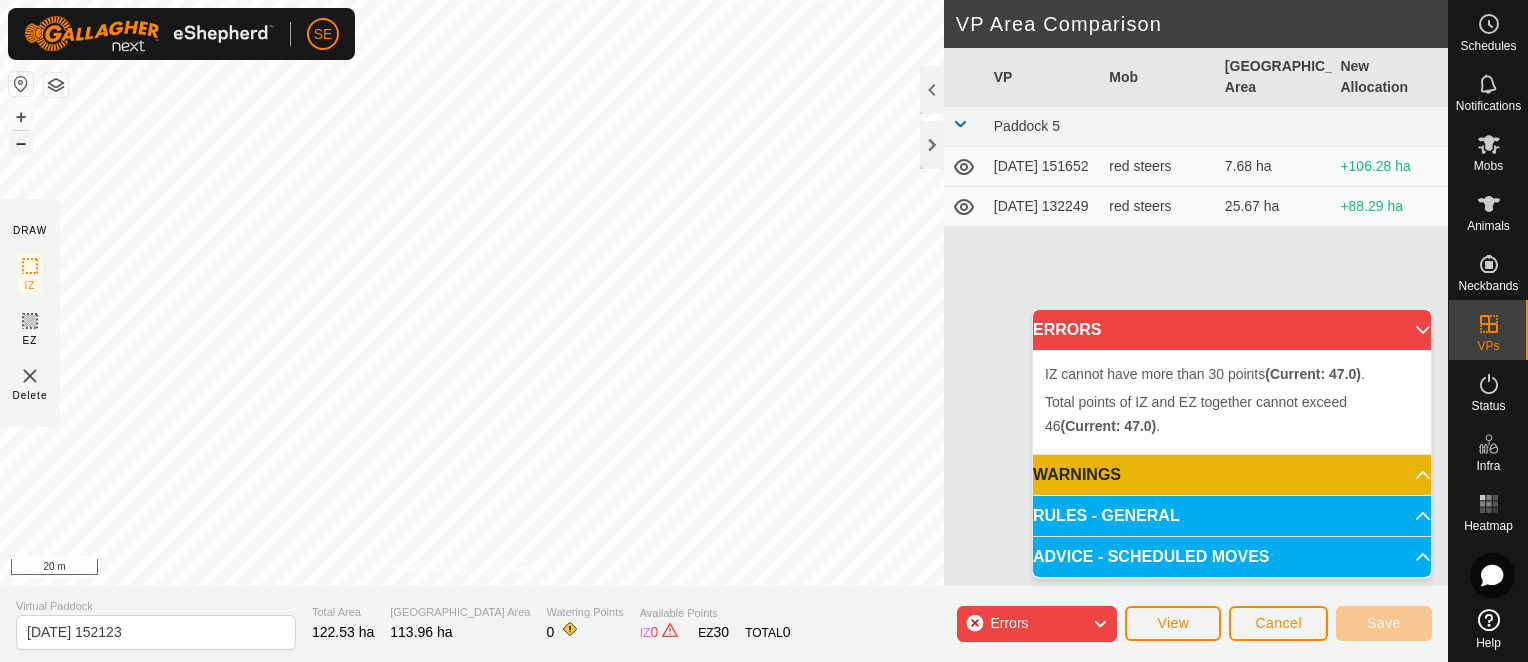 click on "–" at bounding box center [21, 143] 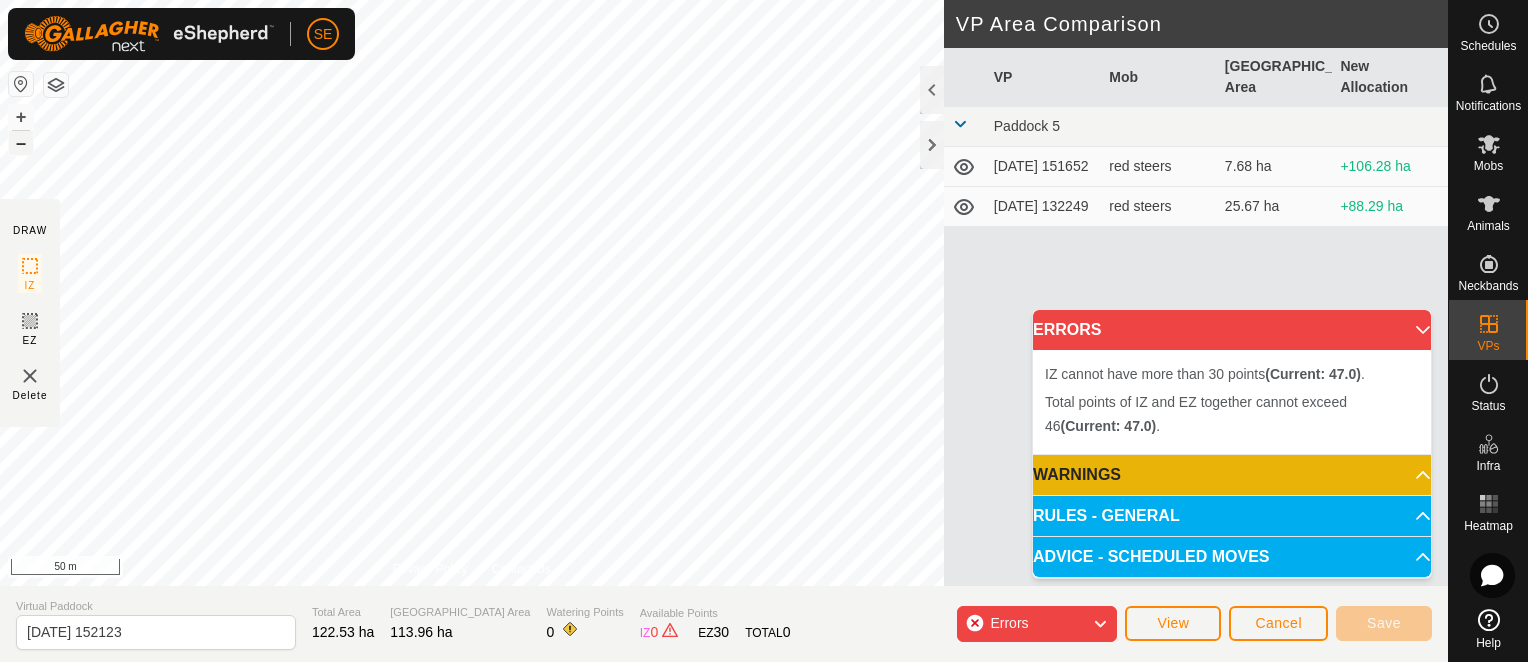 click on "–" at bounding box center [21, 143] 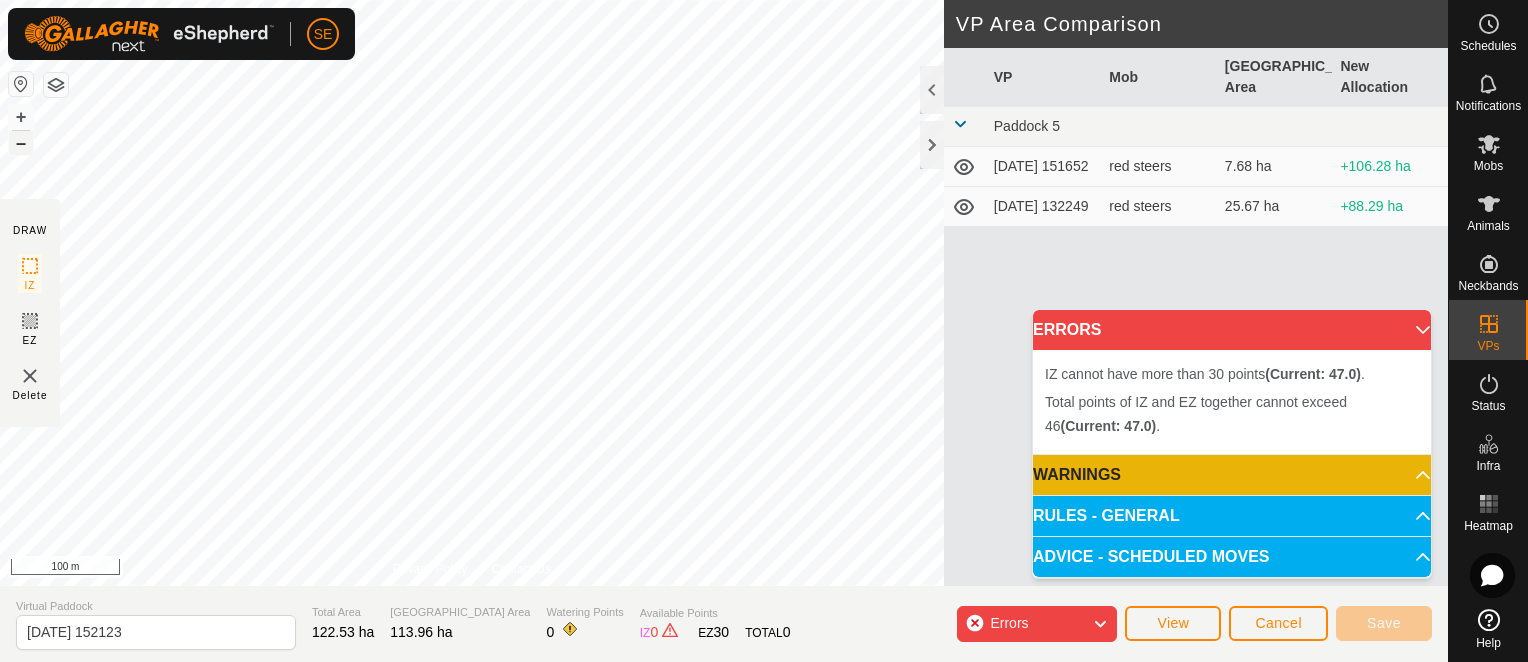 click on "–" at bounding box center (21, 143) 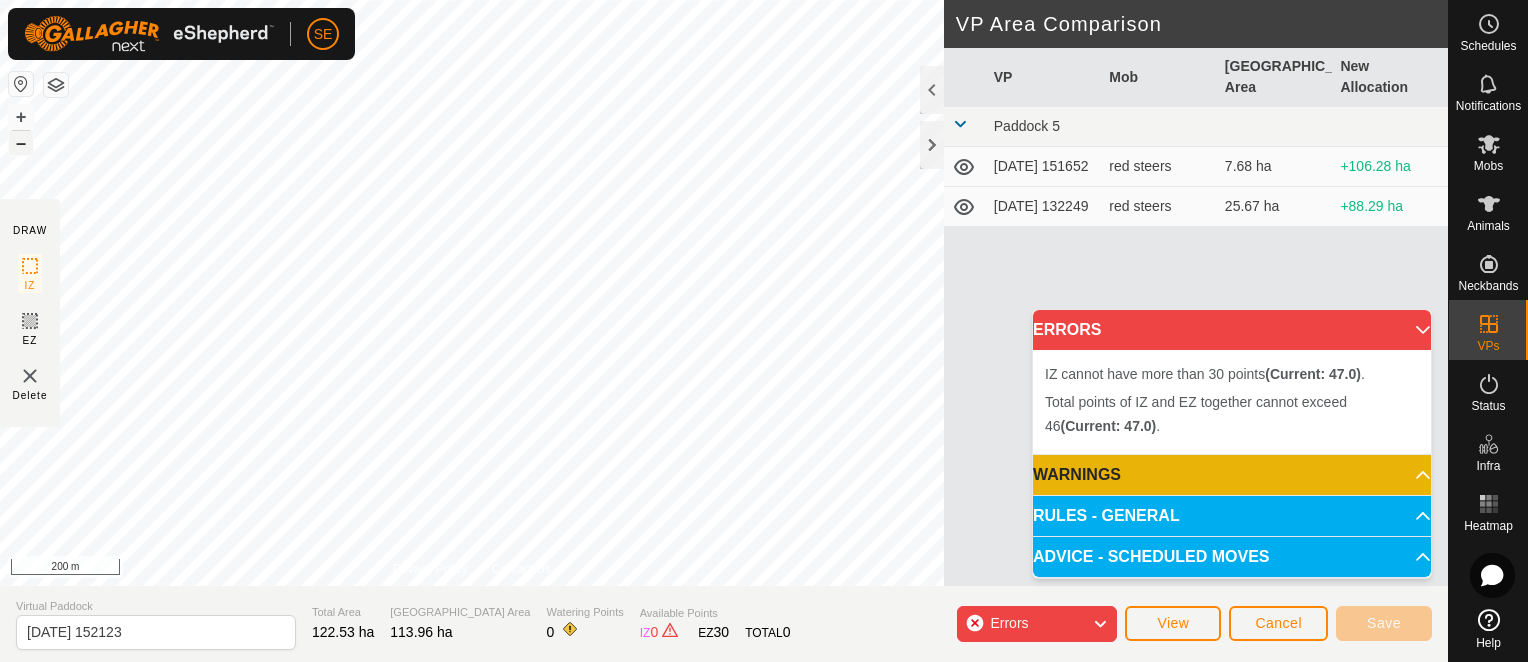 click on "–" at bounding box center (21, 143) 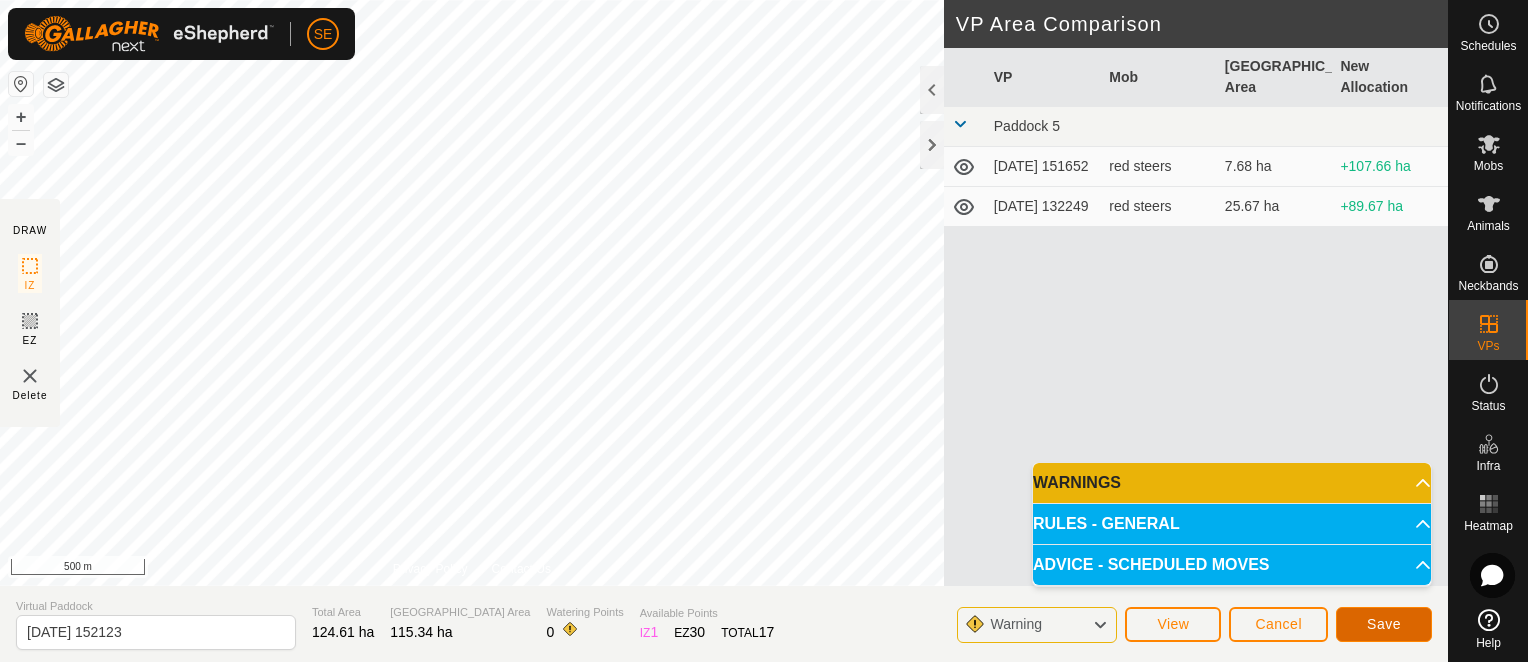 click on "Save" 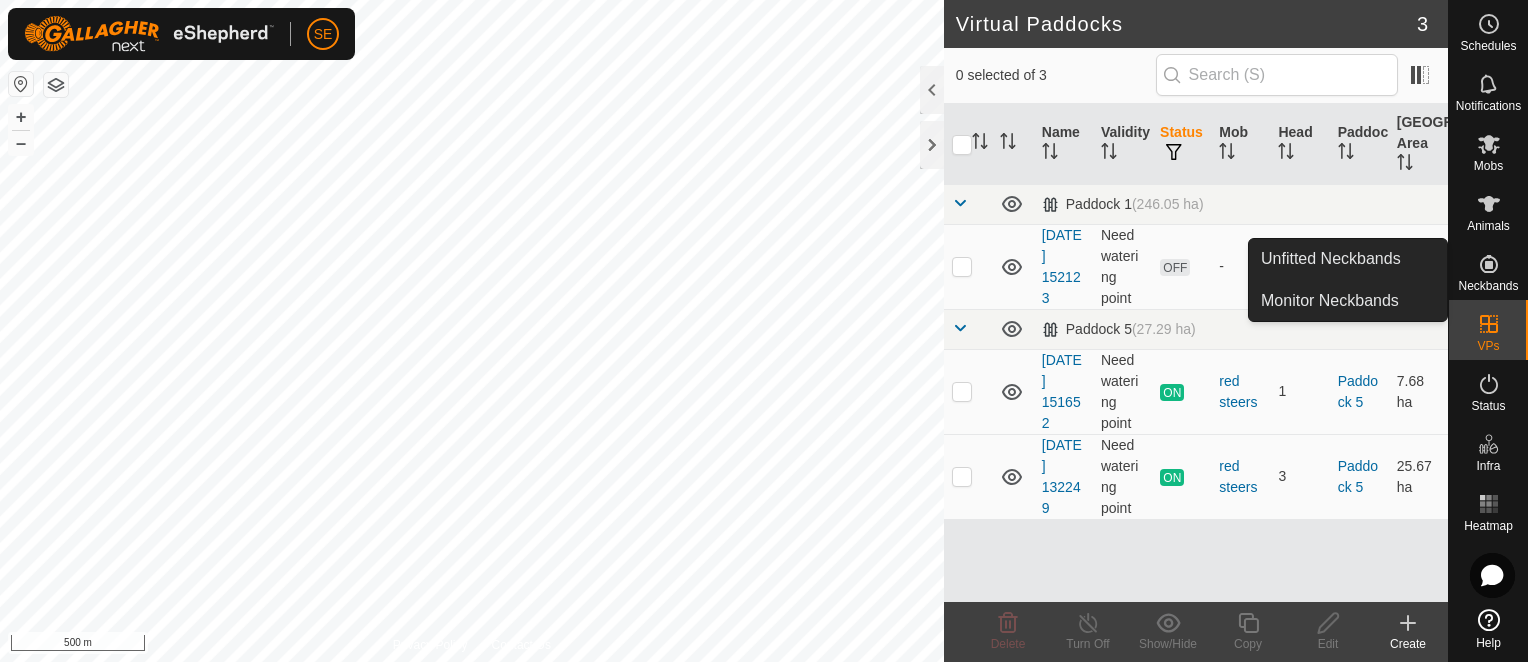 click on "Neckbands" at bounding box center (1488, 286) 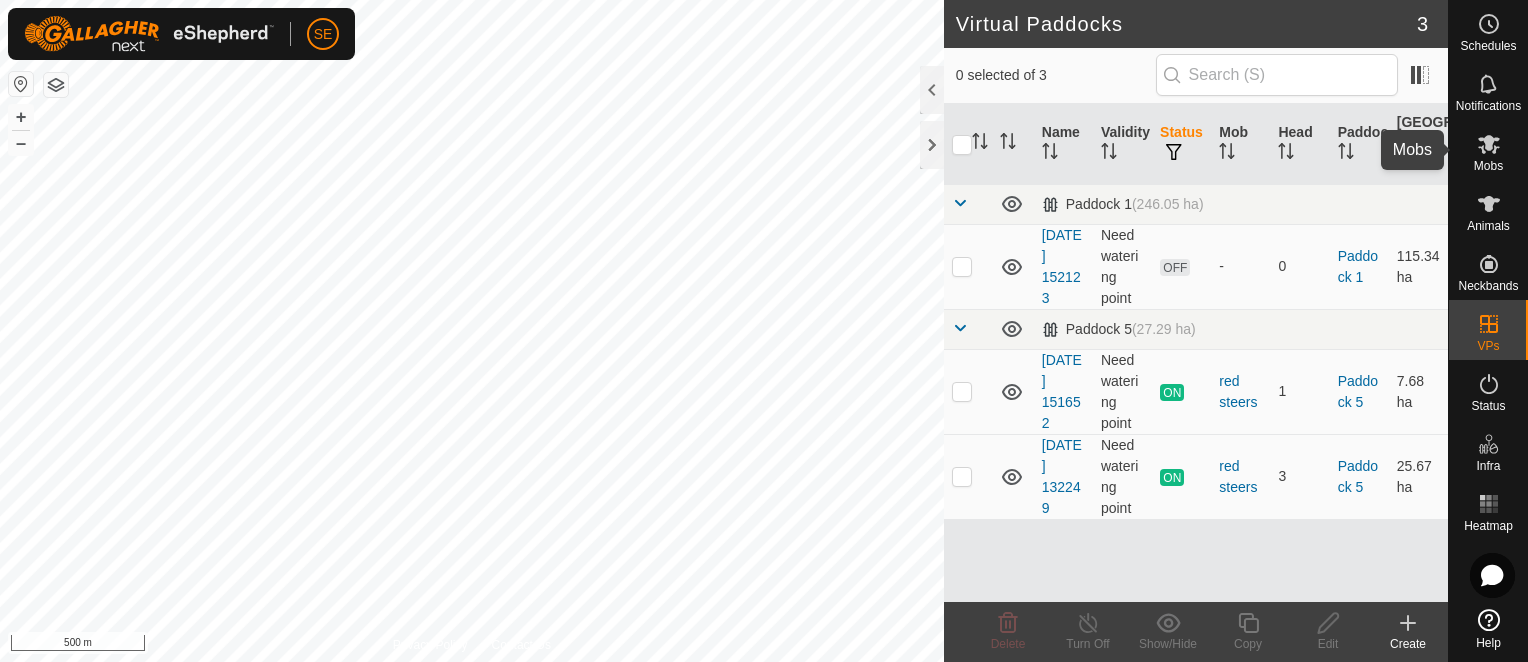 click 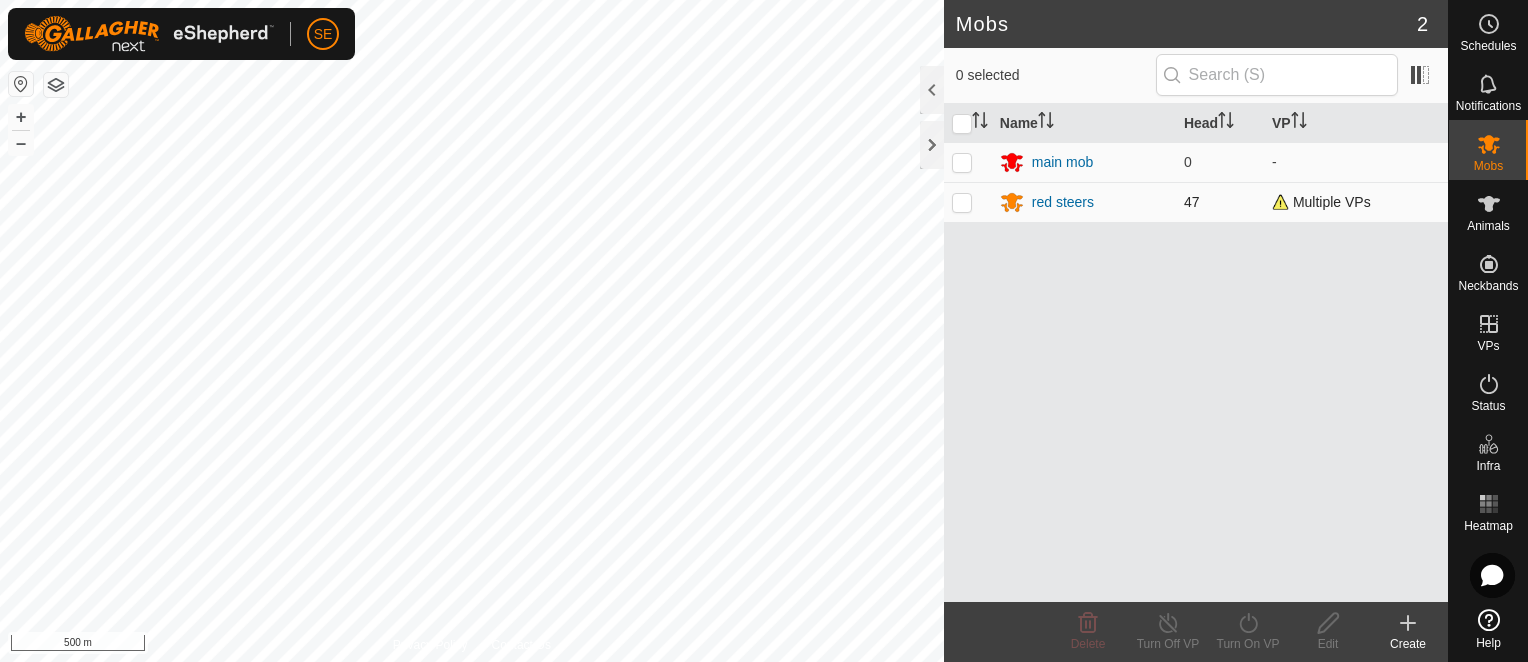 click at bounding box center (962, 202) 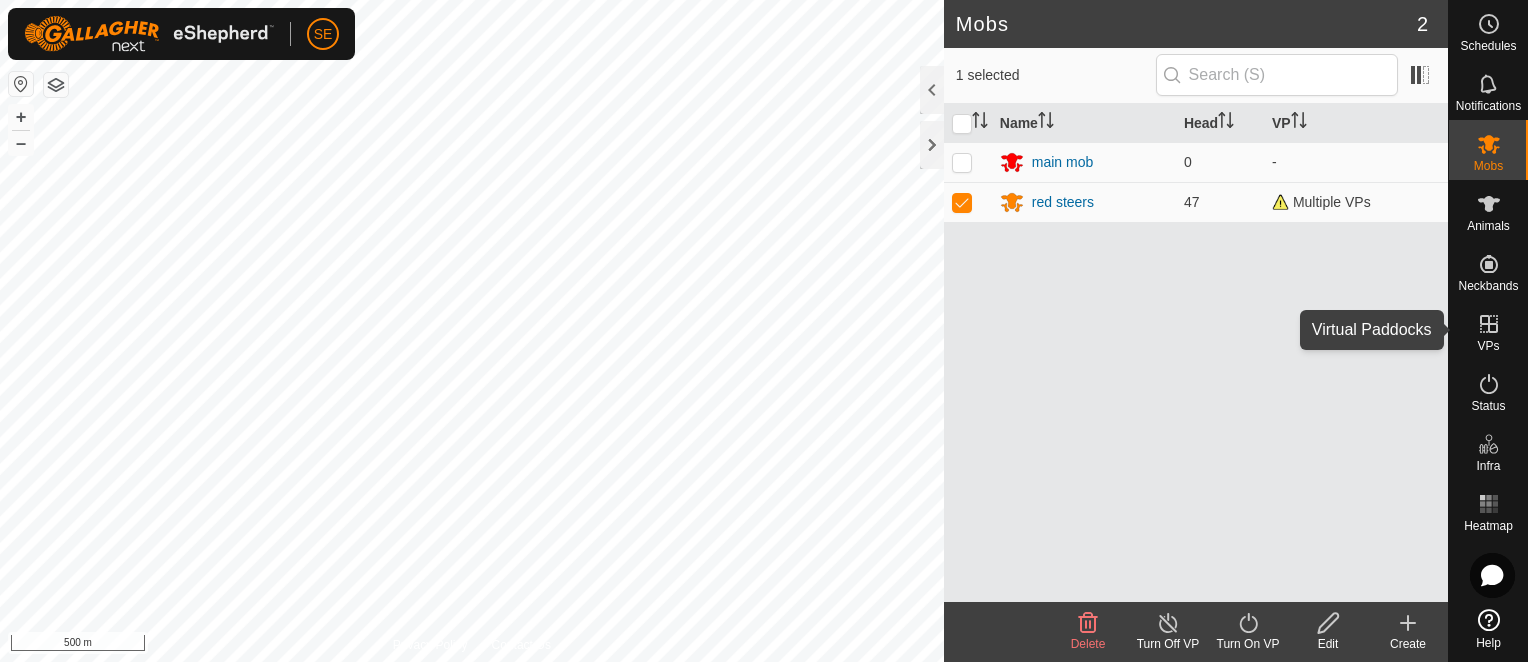 click 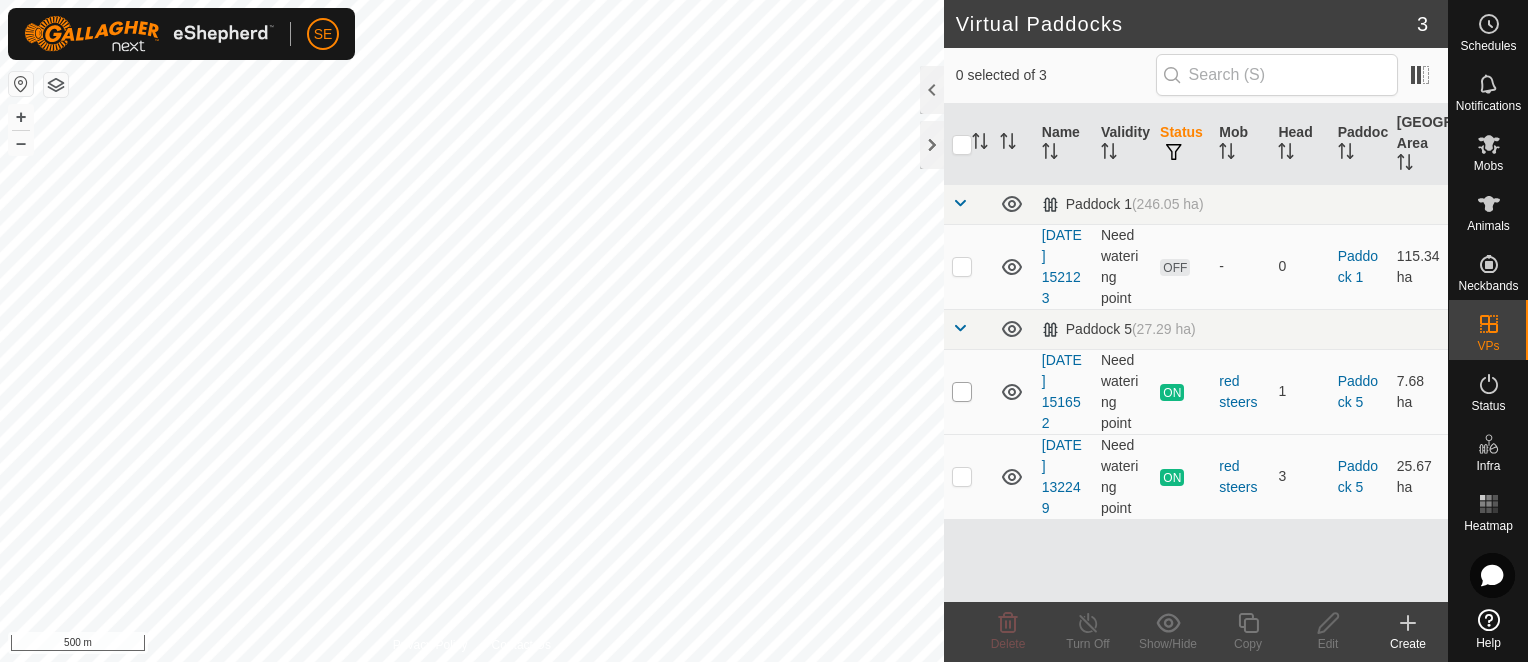 click at bounding box center [962, 392] 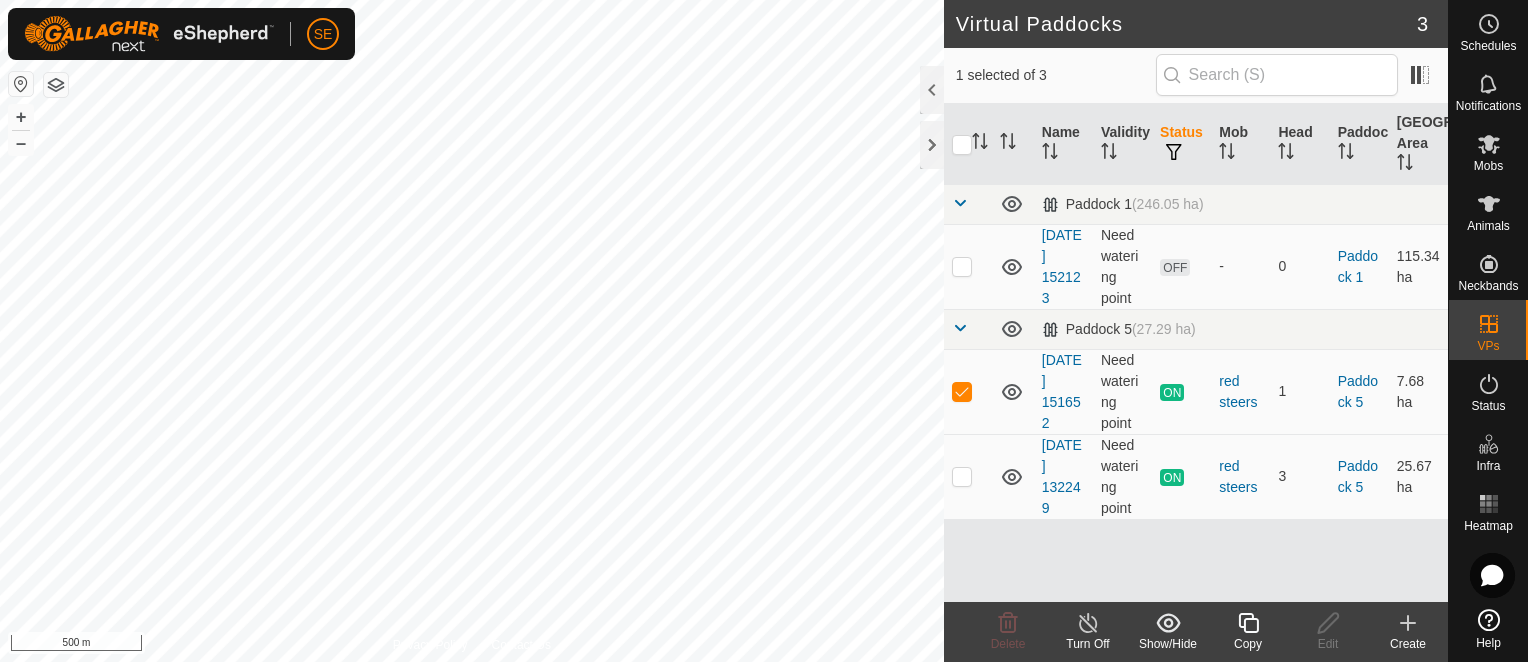 checkbox on "true" 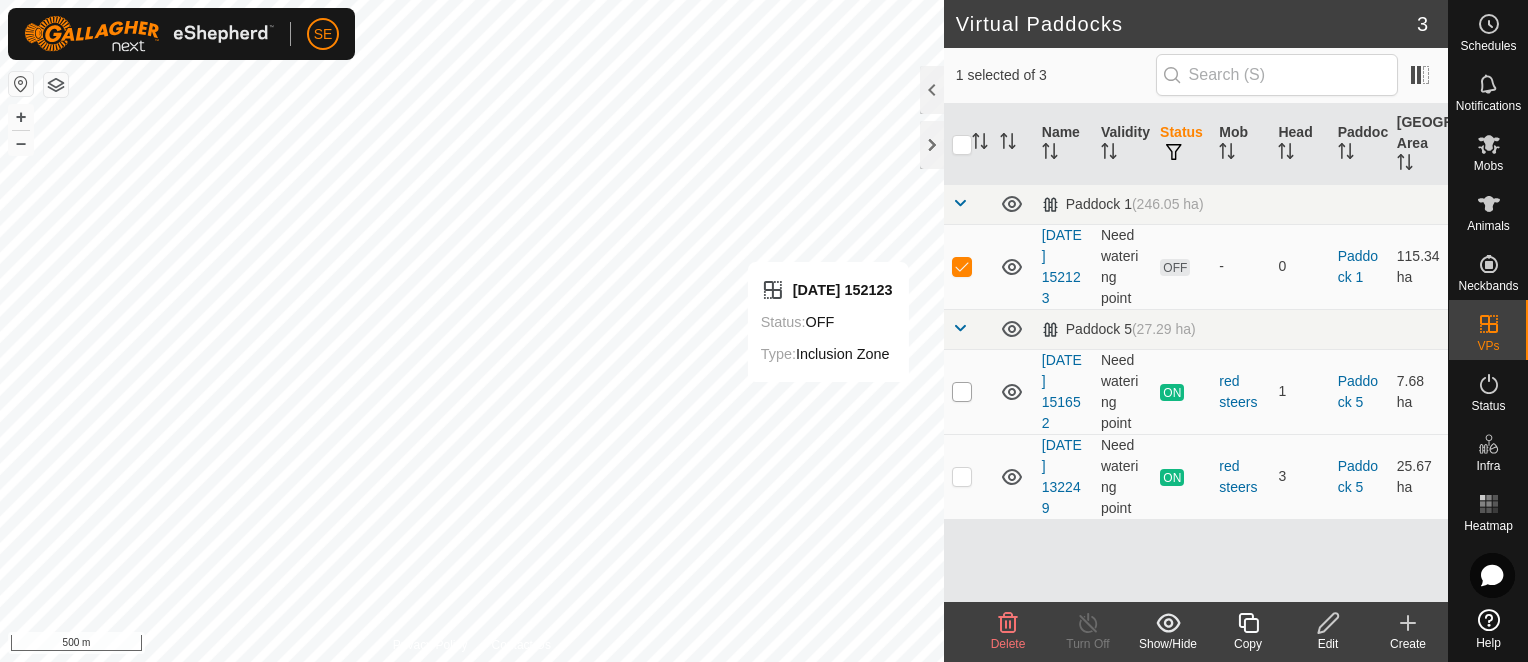 click at bounding box center [962, 392] 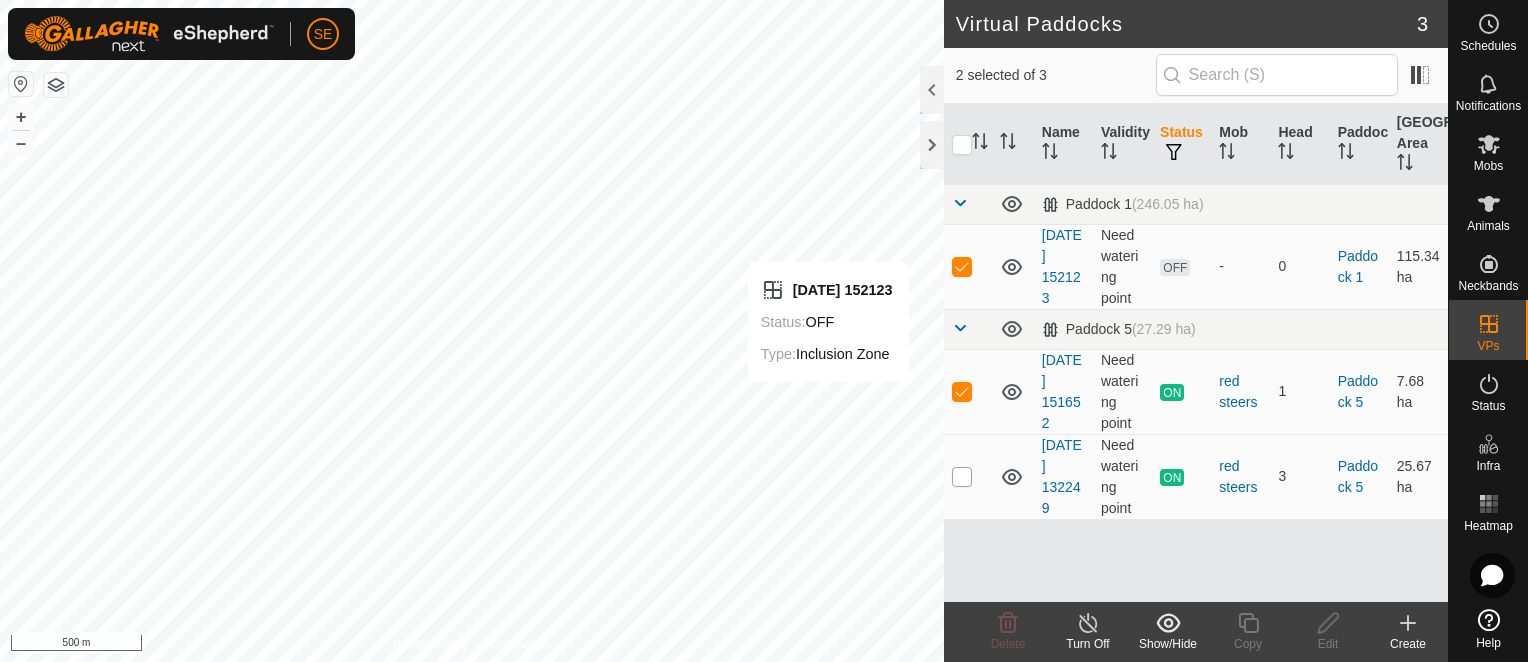 click at bounding box center (962, 477) 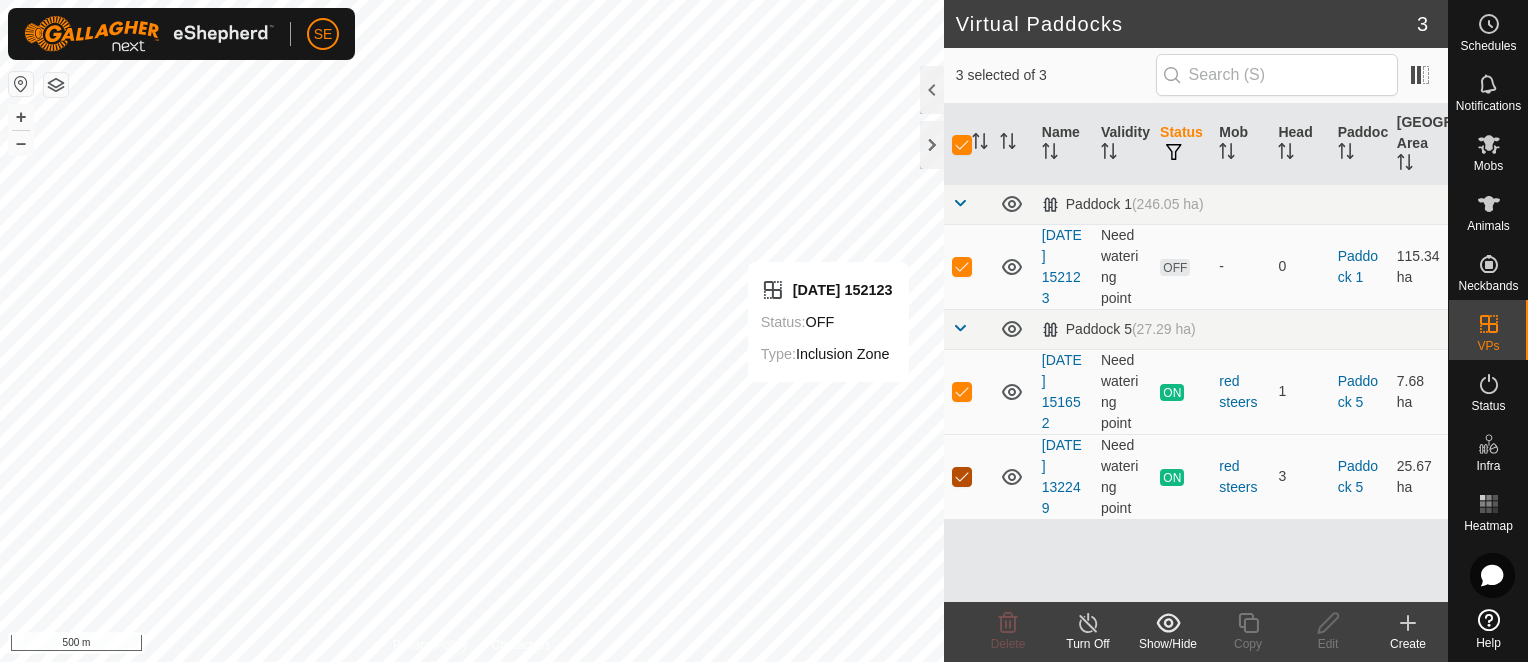 checkbox on "true" 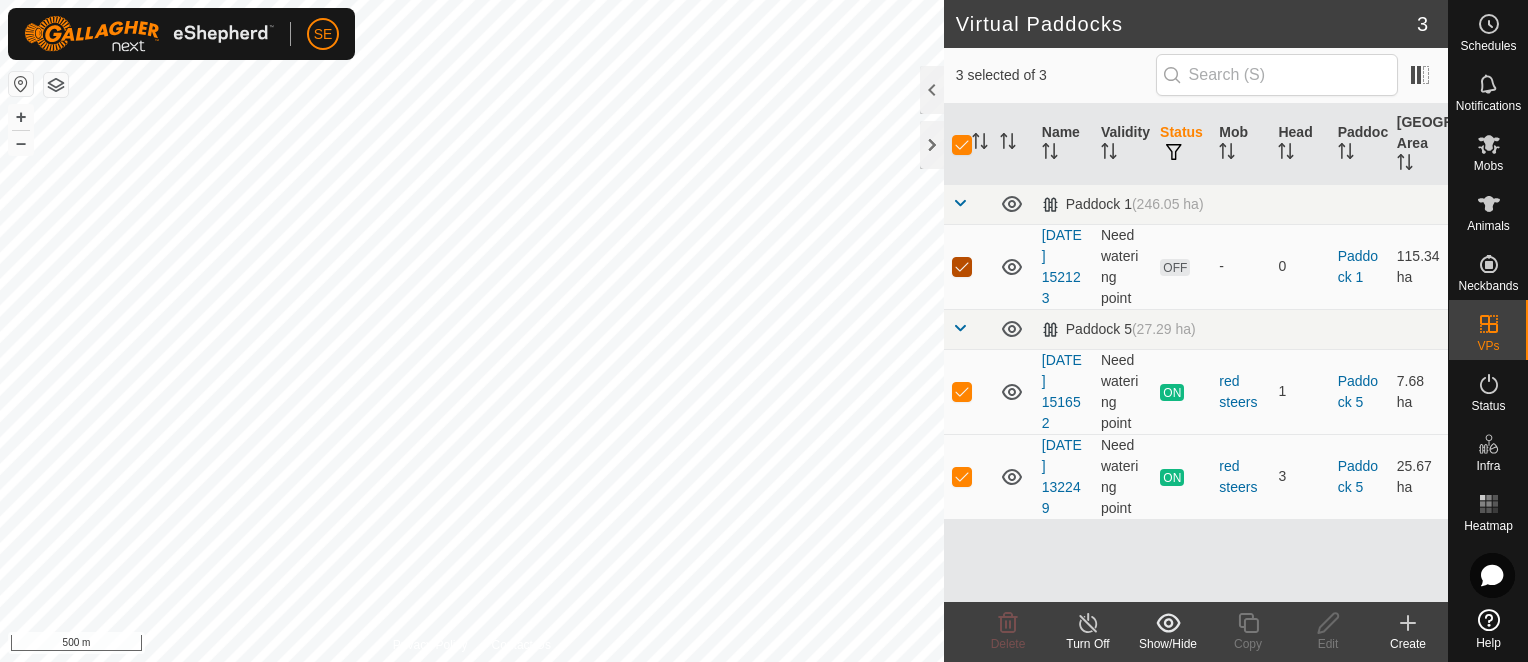 click at bounding box center [962, 267] 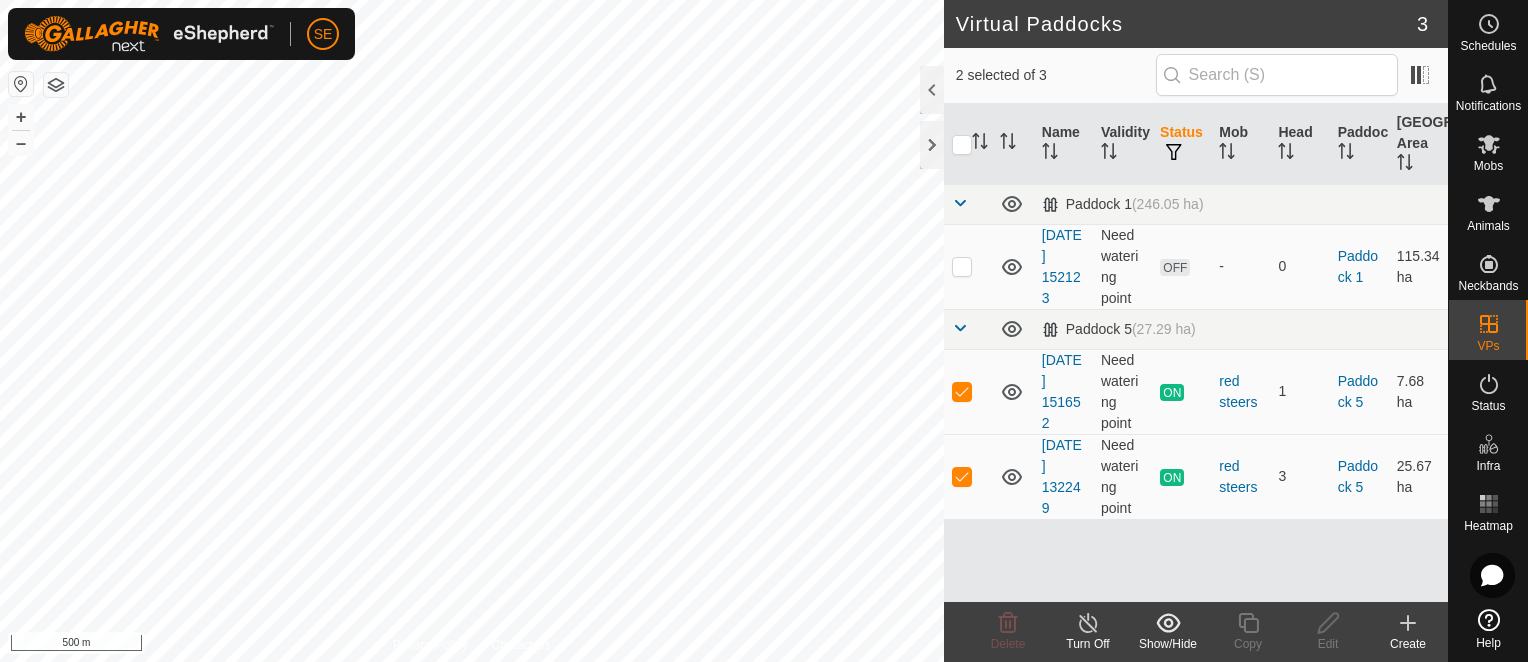 click 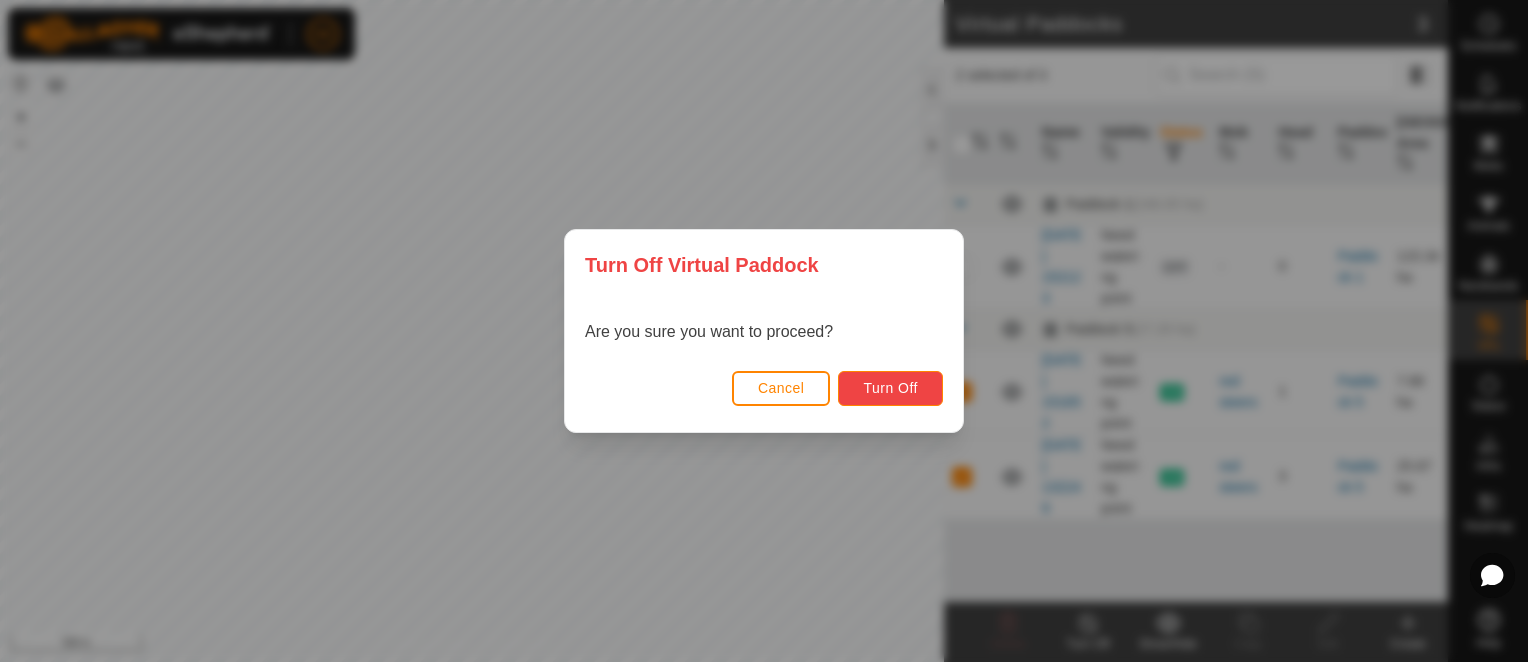 click on "Turn Off" at bounding box center [890, 388] 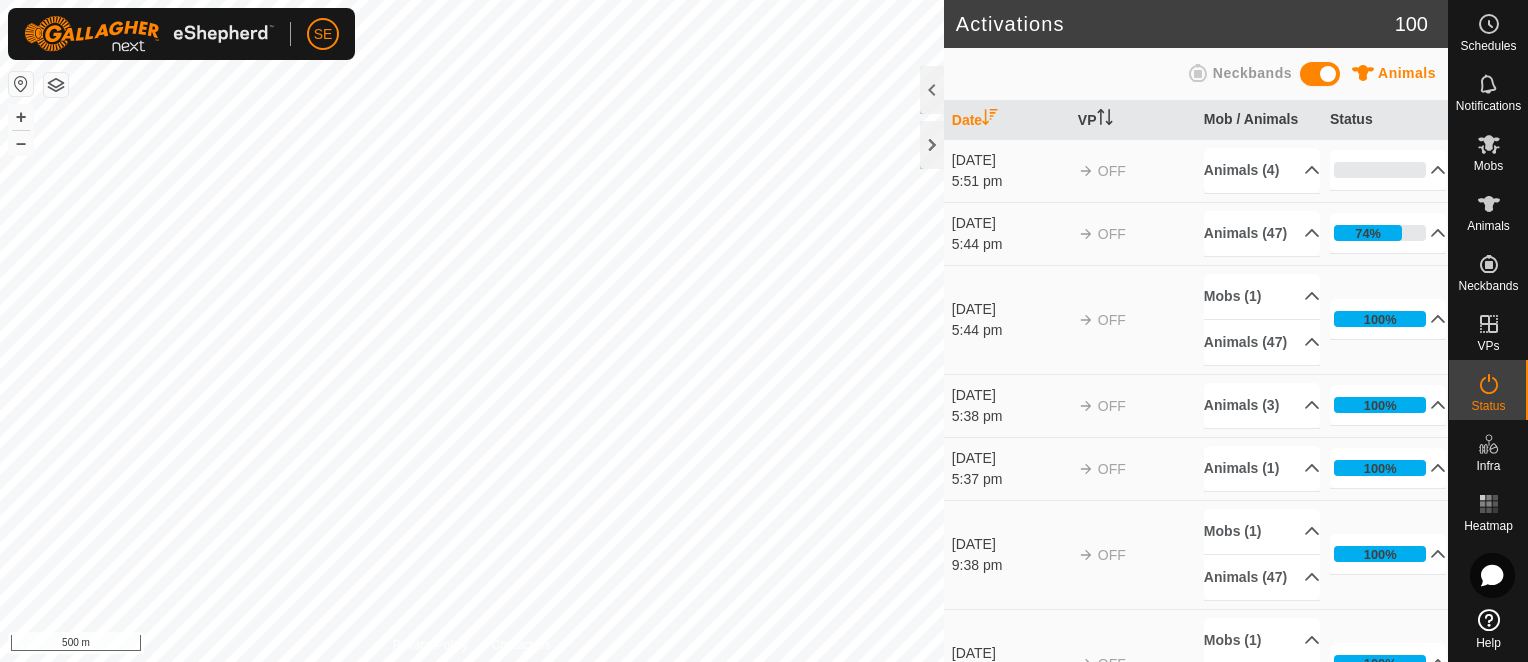 click on "SE Schedules Notifications Mobs Animals Neckbands VPs Status Infra Heatmap Help Activations 100 Animals Neckbands   Date   VP   Mob / Animals   Status  [DATE] 5:51 pm OFF Animals [PHONE_NUMBER]% In Progress Pending  4  Sent   0  Completed Confirmed   0  Overridden  0  Cancelled   0  [DATE] 5:44 pm OFF Animals [PHONE_NUMBER]   32   2   9   23   7   20   48   6   51   33   5   29   36   43   47   21   16   35   44   46   10   15   12   38   17   19   22   31   34   42   24   27   39   18   41   40   50   14   45   4   37   8  74% In Progress Pending  12  Sent   0  Completed Confirmed   31  Overridden  0  Cancelled   4  [DATE] 5:44 pm OFF Mobs (1)  red steers  Animals [PHONE_NUMBER]   32   2   9   23   7   20   48   6   51   33   5   29   36   43   47   21   16   35   44   46   10   15   12   38   17   19   22   31   34   42   24   27   39   18   41   40   50   14   45   4   37   8  100% In Progress Pending  0  Sent   0  Completed Confirmed   0" at bounding box center [764, 331] 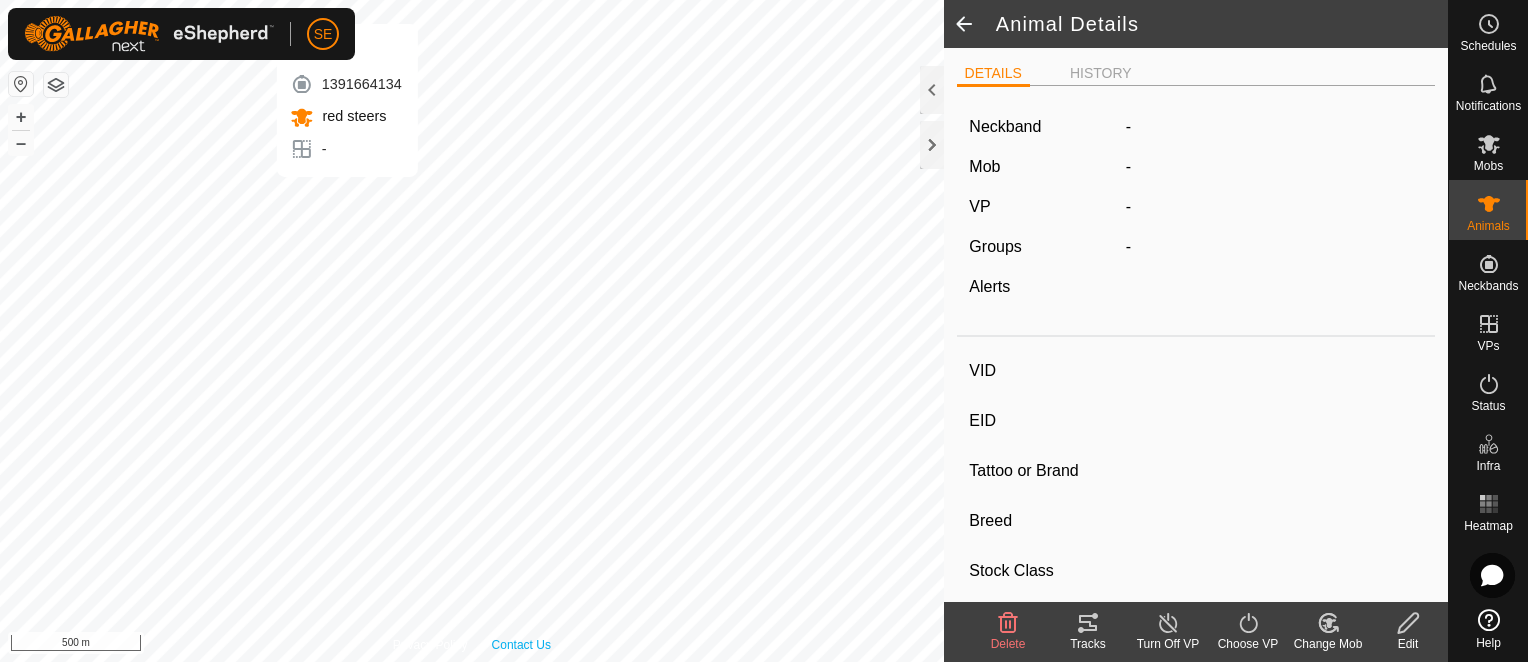 type on "51" 